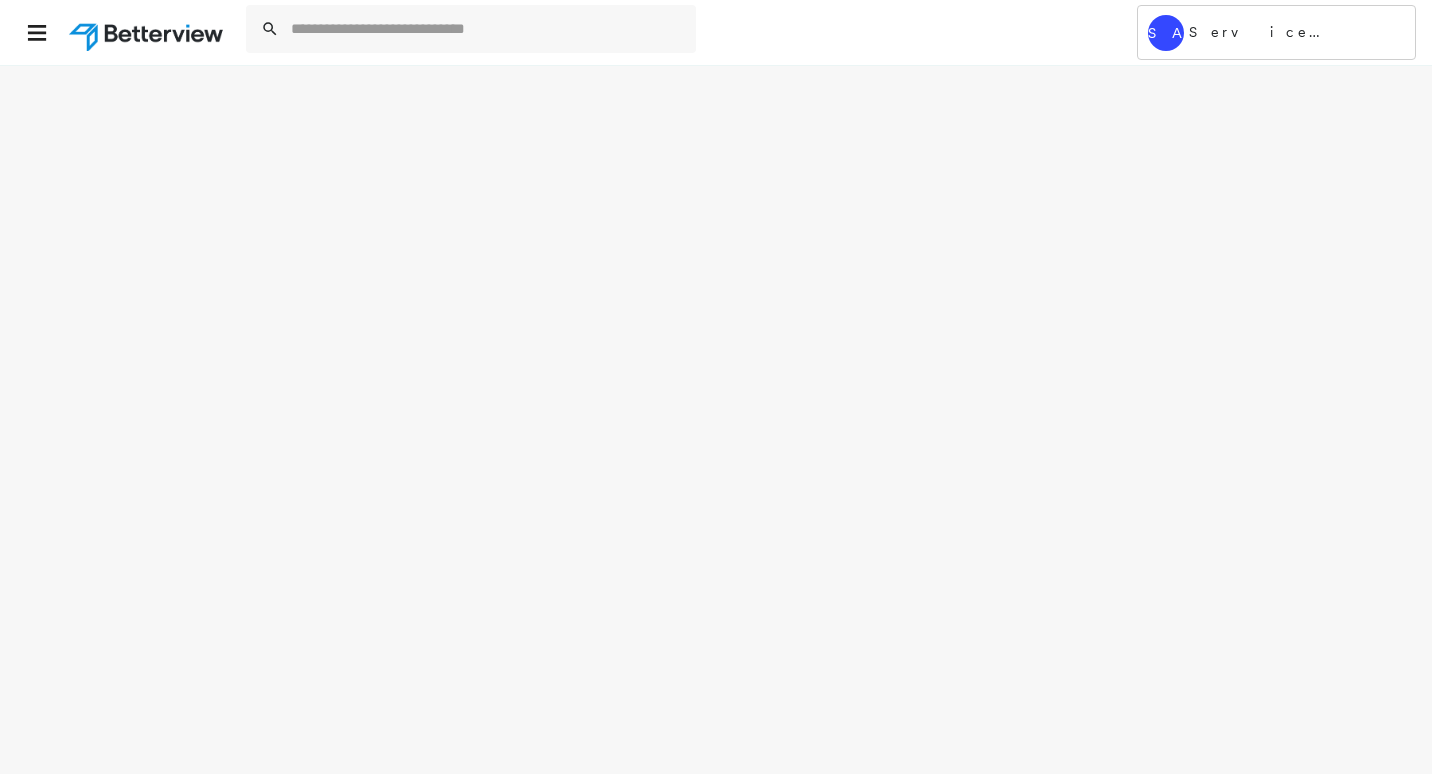 scroll, scrollTop: 0, scrollLeft: 0, axis: both 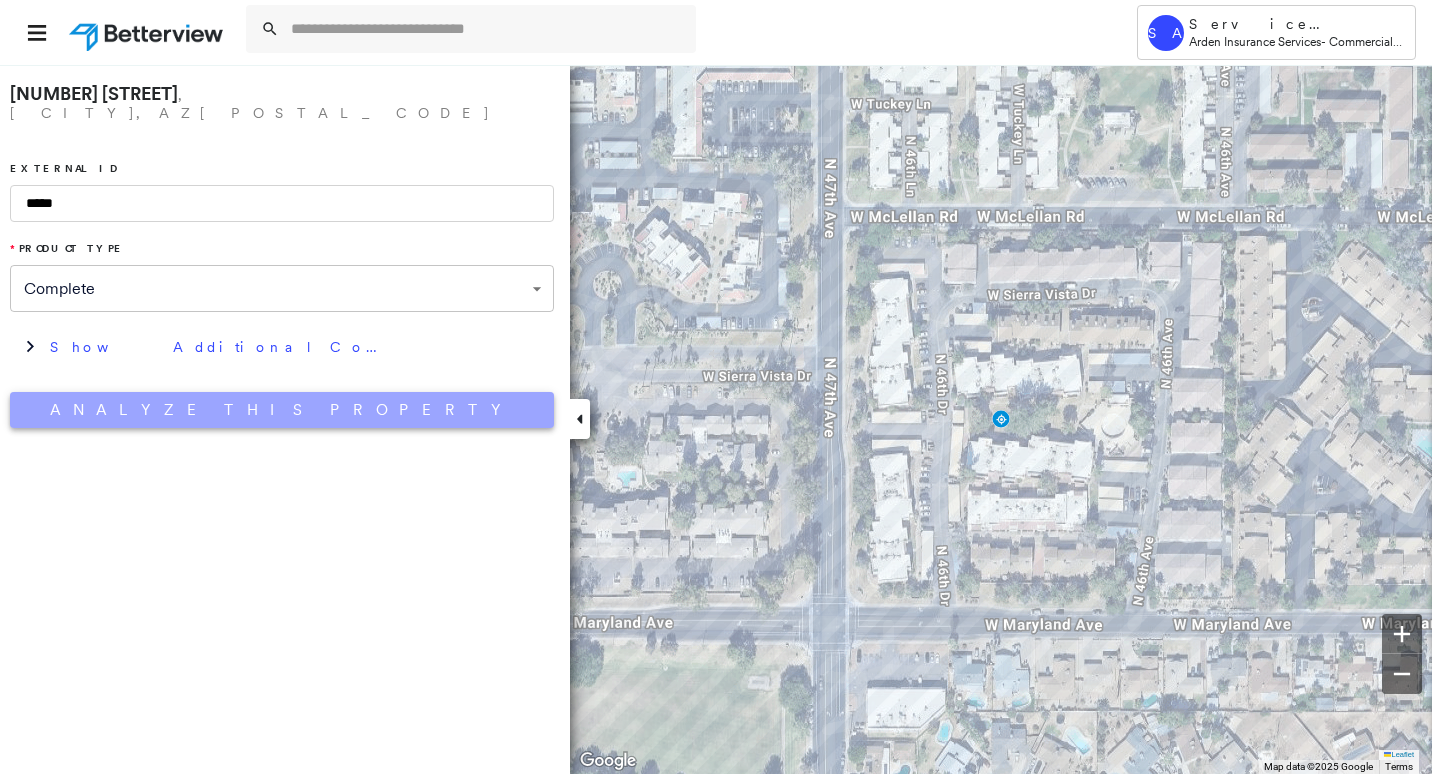 click on "Analyze This Property" at bounding box center [282, 410] 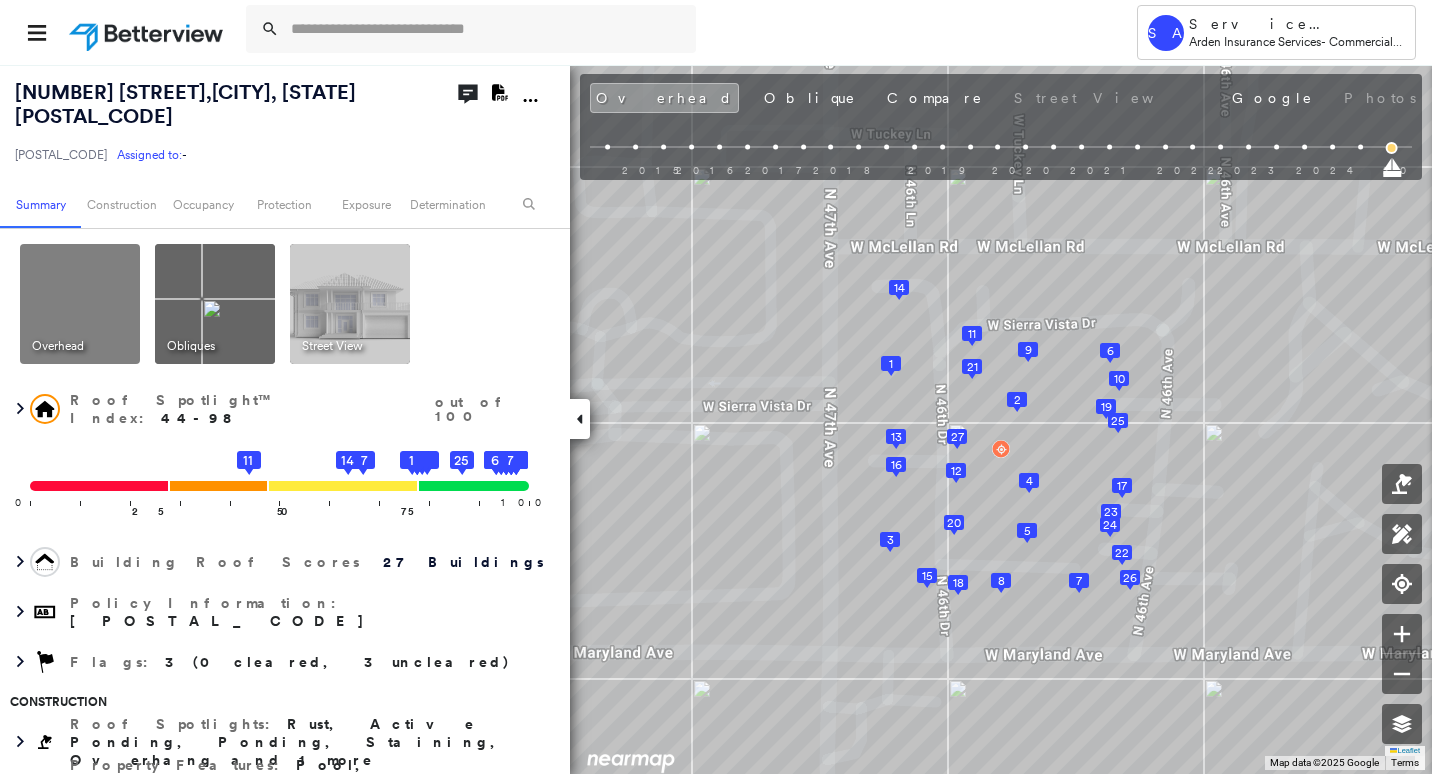 click on "Download PDF Report" 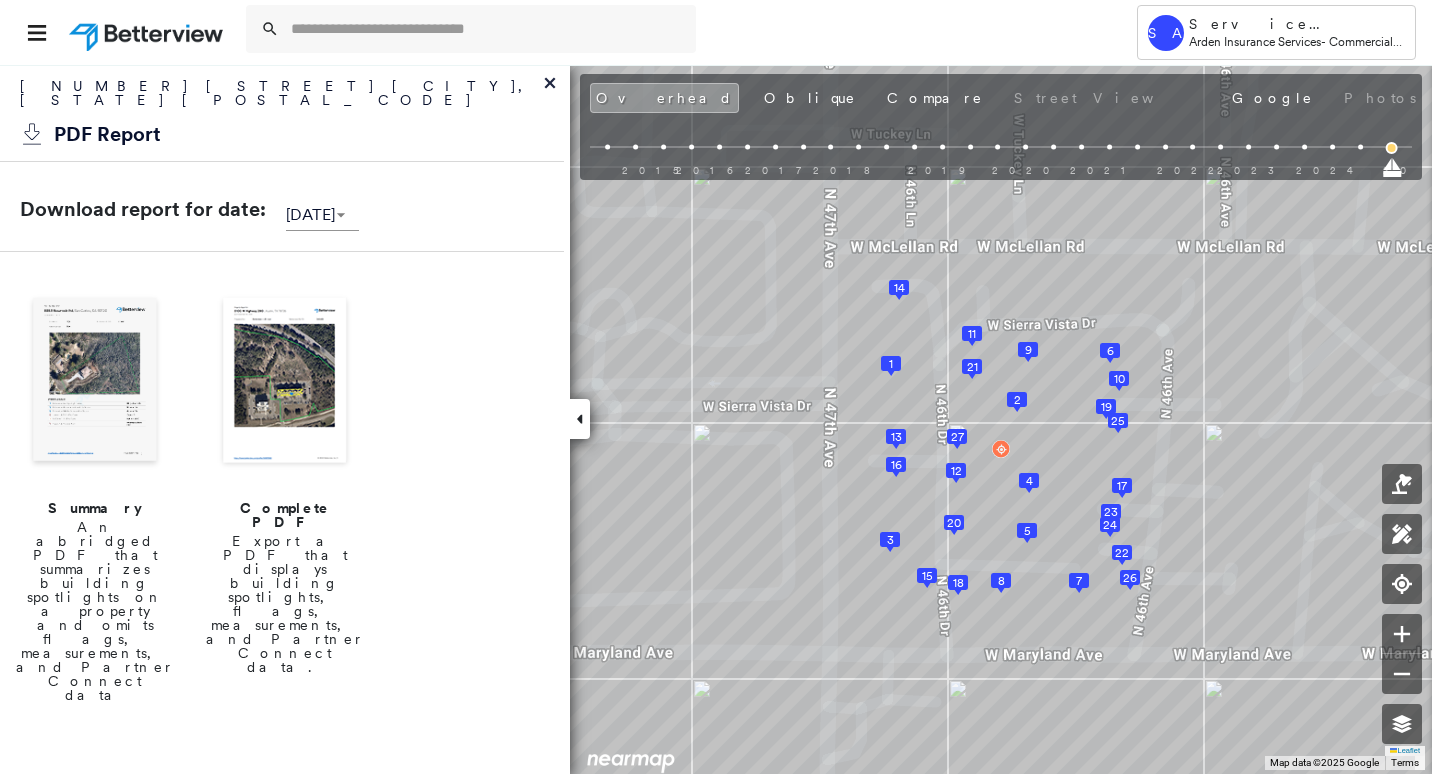 scroll, scrollTop: 400, scrollLeft: 0, axis: vertical 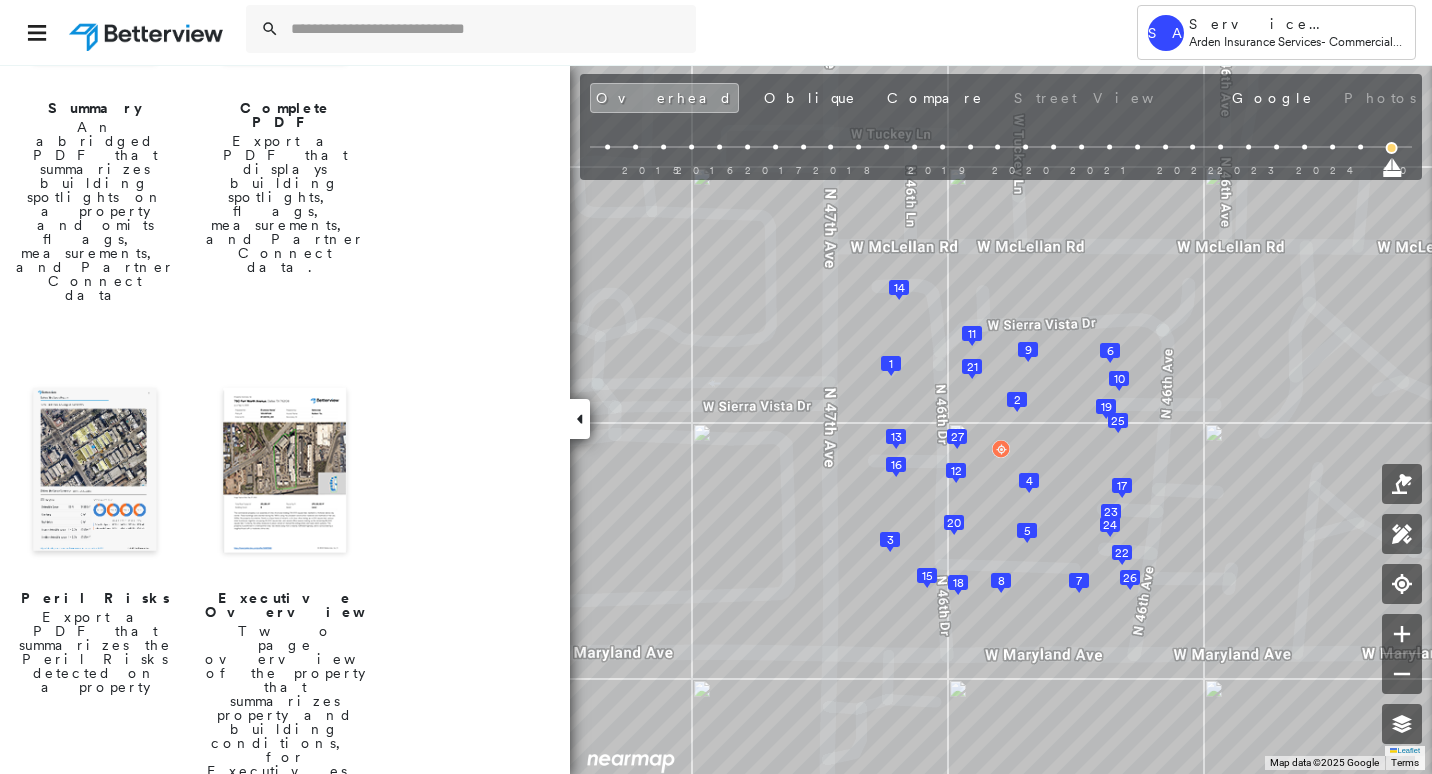 click at bounding box center (95, 472) 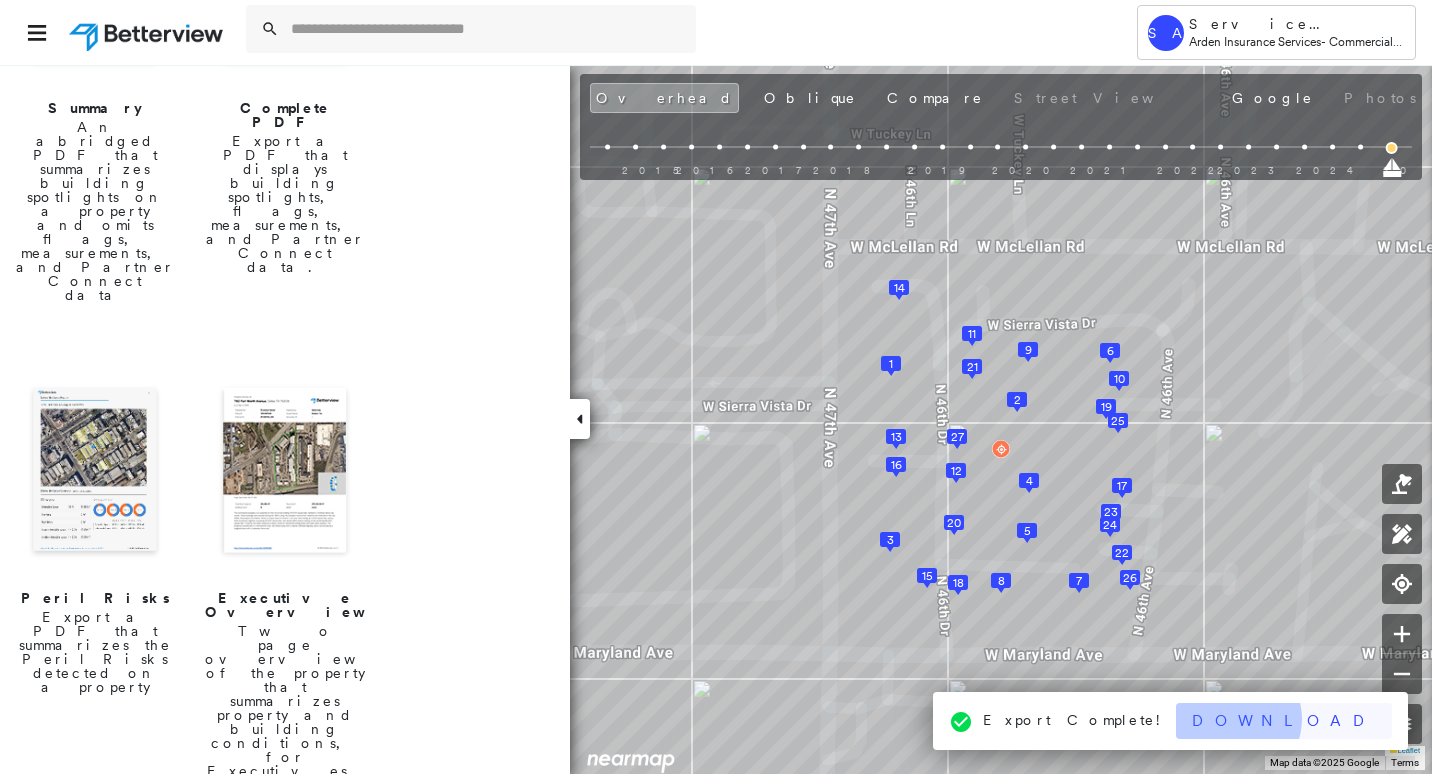 click on "Download" at bounding box center (1284, 721) 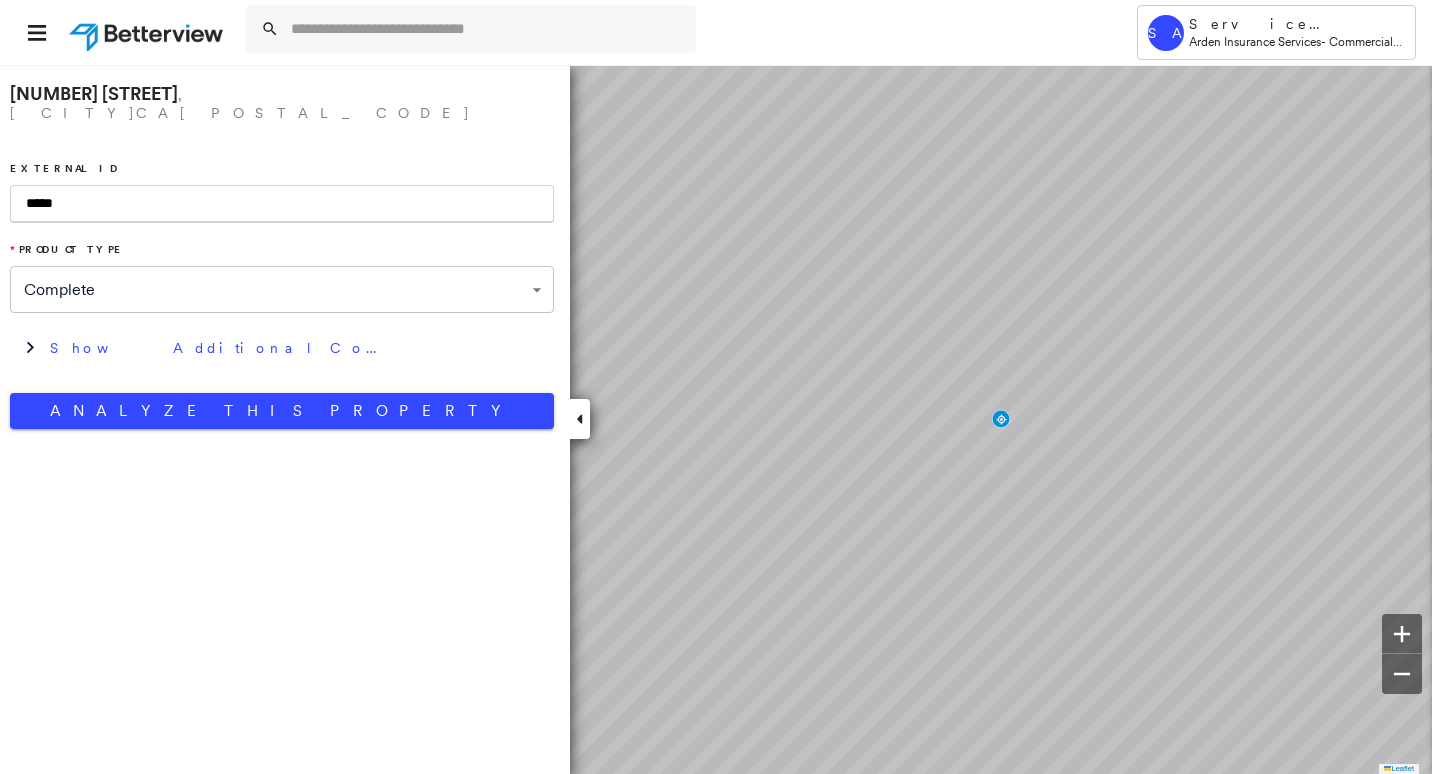 scroll, scrollTop: 0, scrollLeft: 0, axis: both 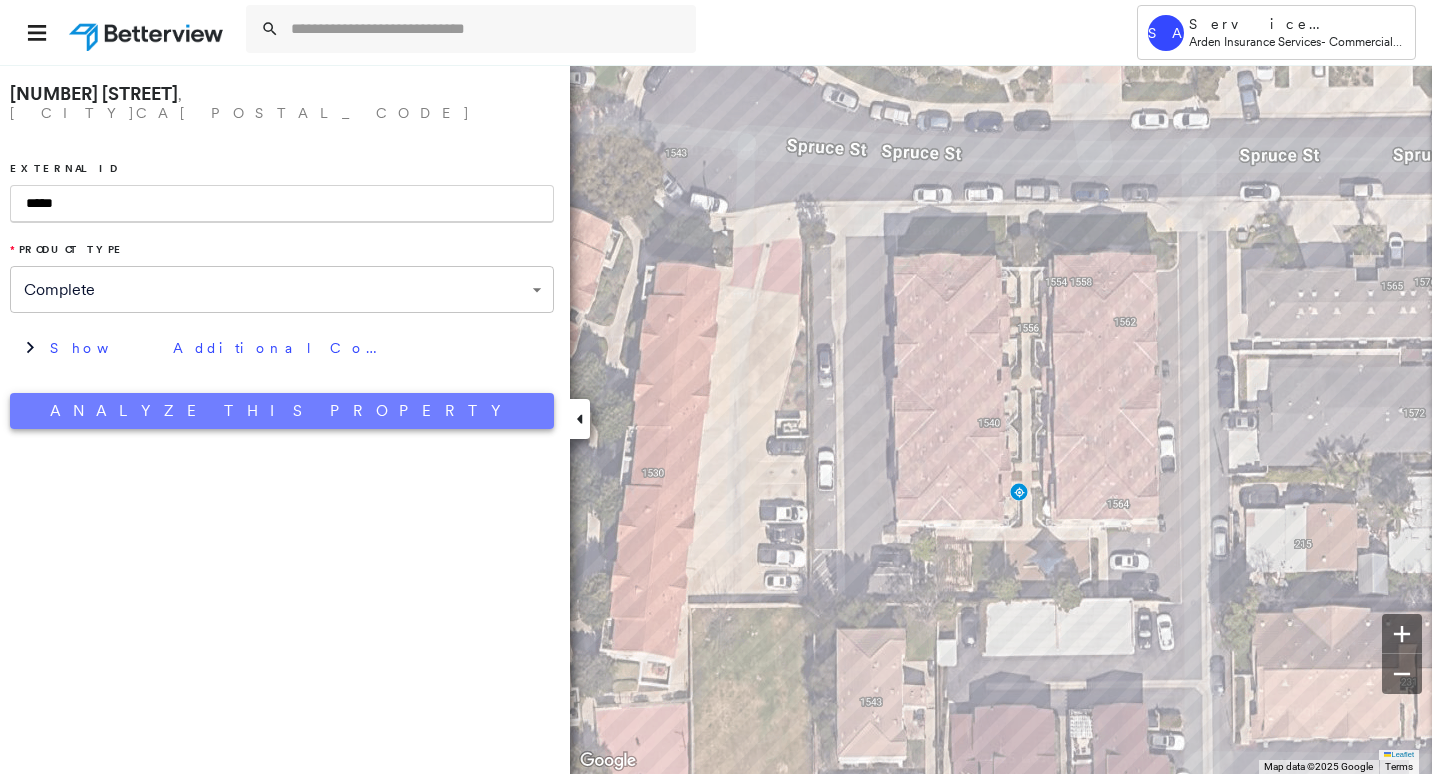 click on "Analyze This Property" at bounding box center [282, 411] 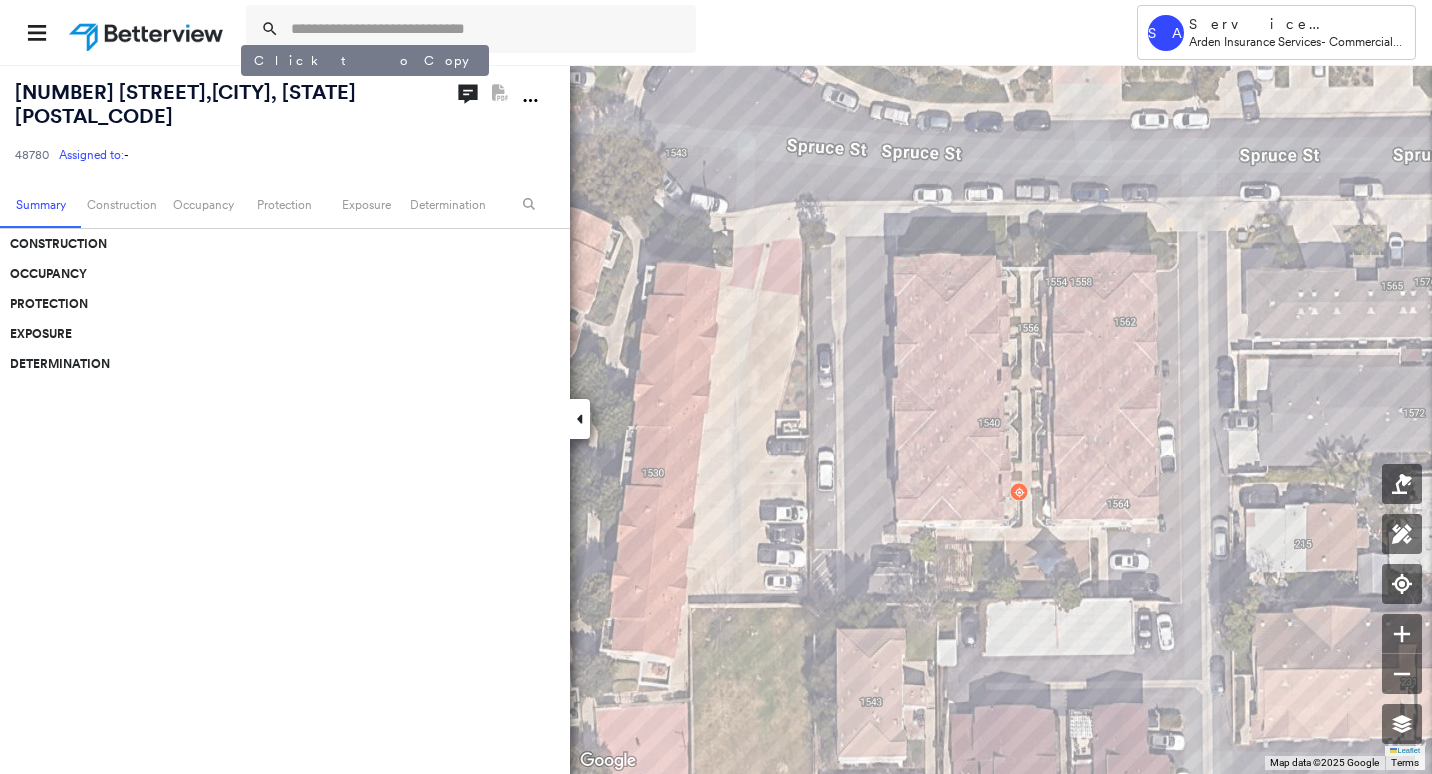 click on "1548 E Spruce St ,  Placentia, CA 92870" at bounding box center [185, 104] 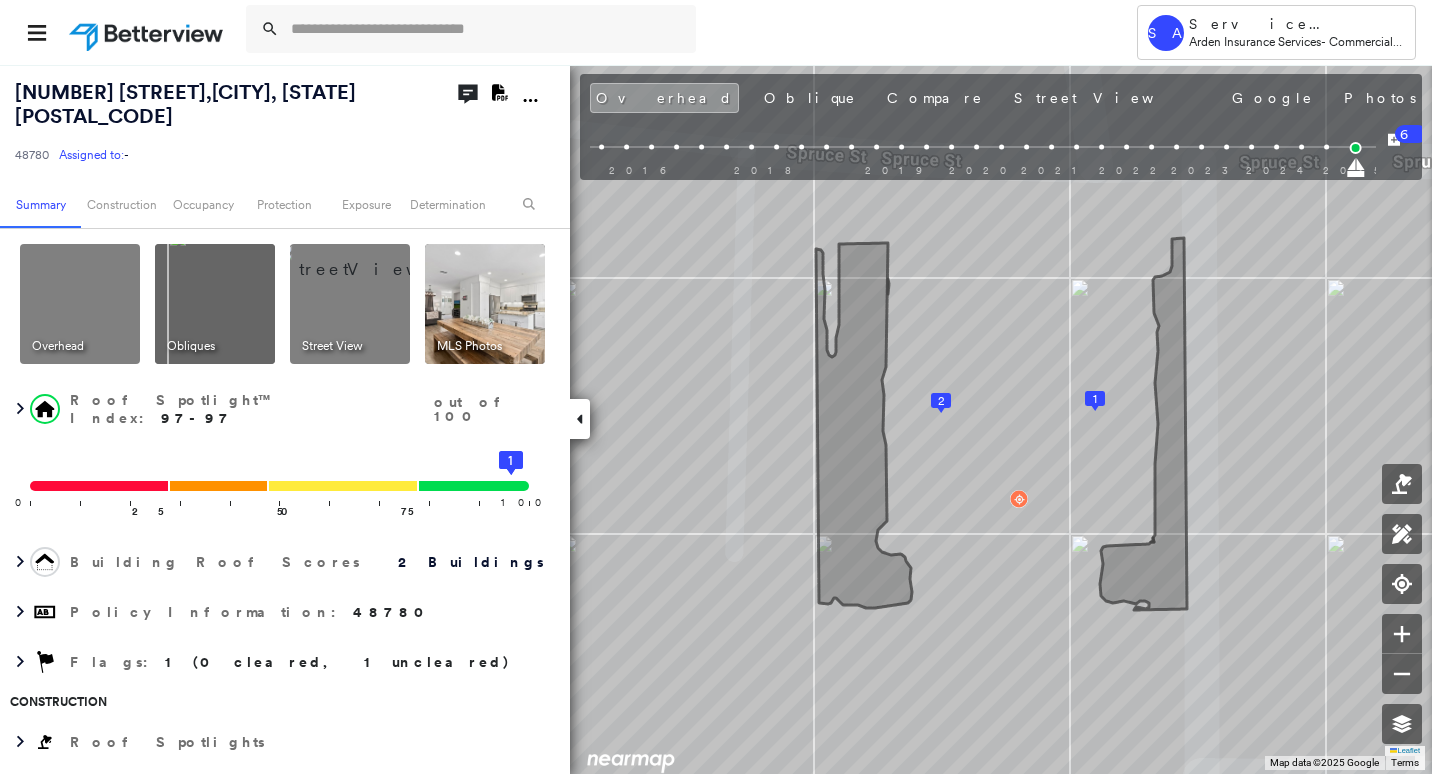 click 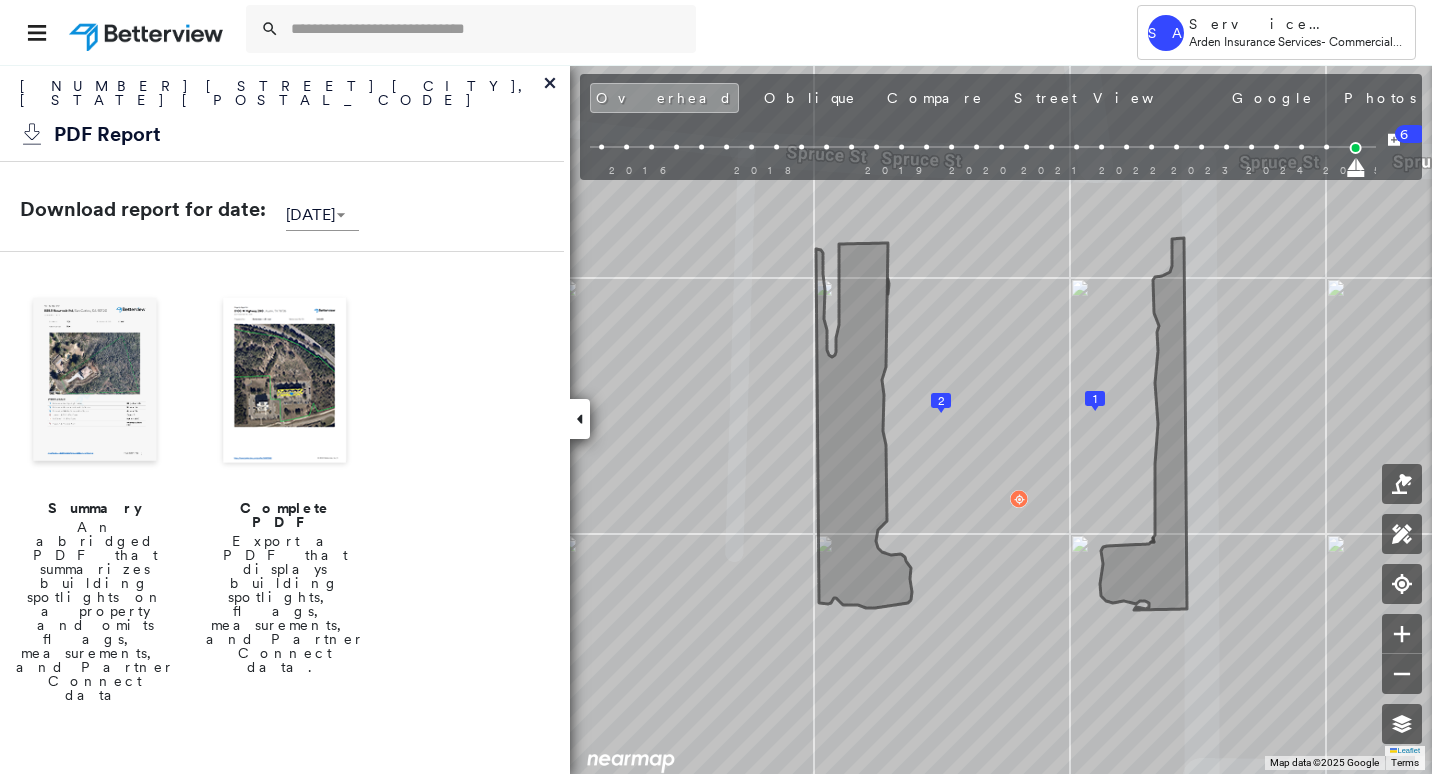 scroll, scrollTop: 300, scrollLeft: 0, axis: vertical 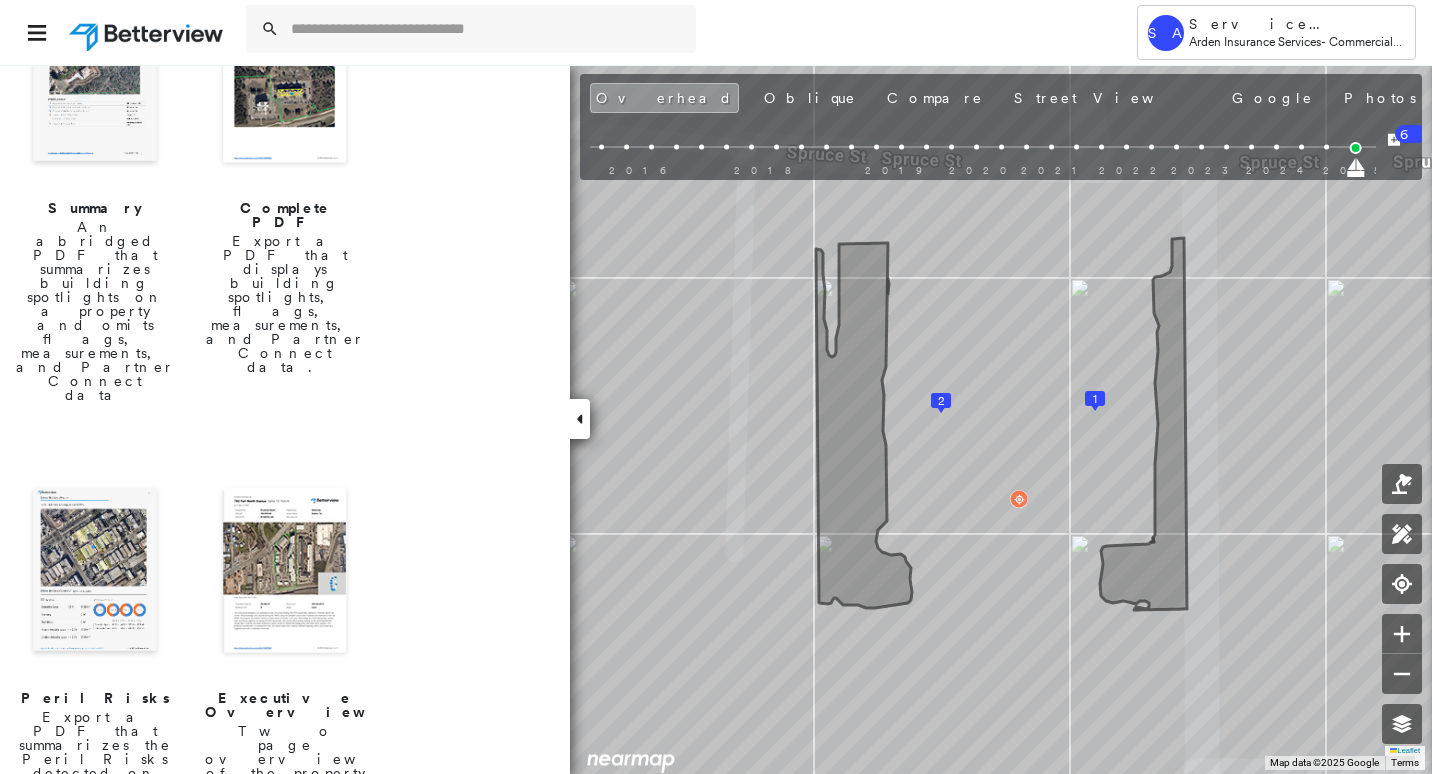 click at bounding box center (95, 572) 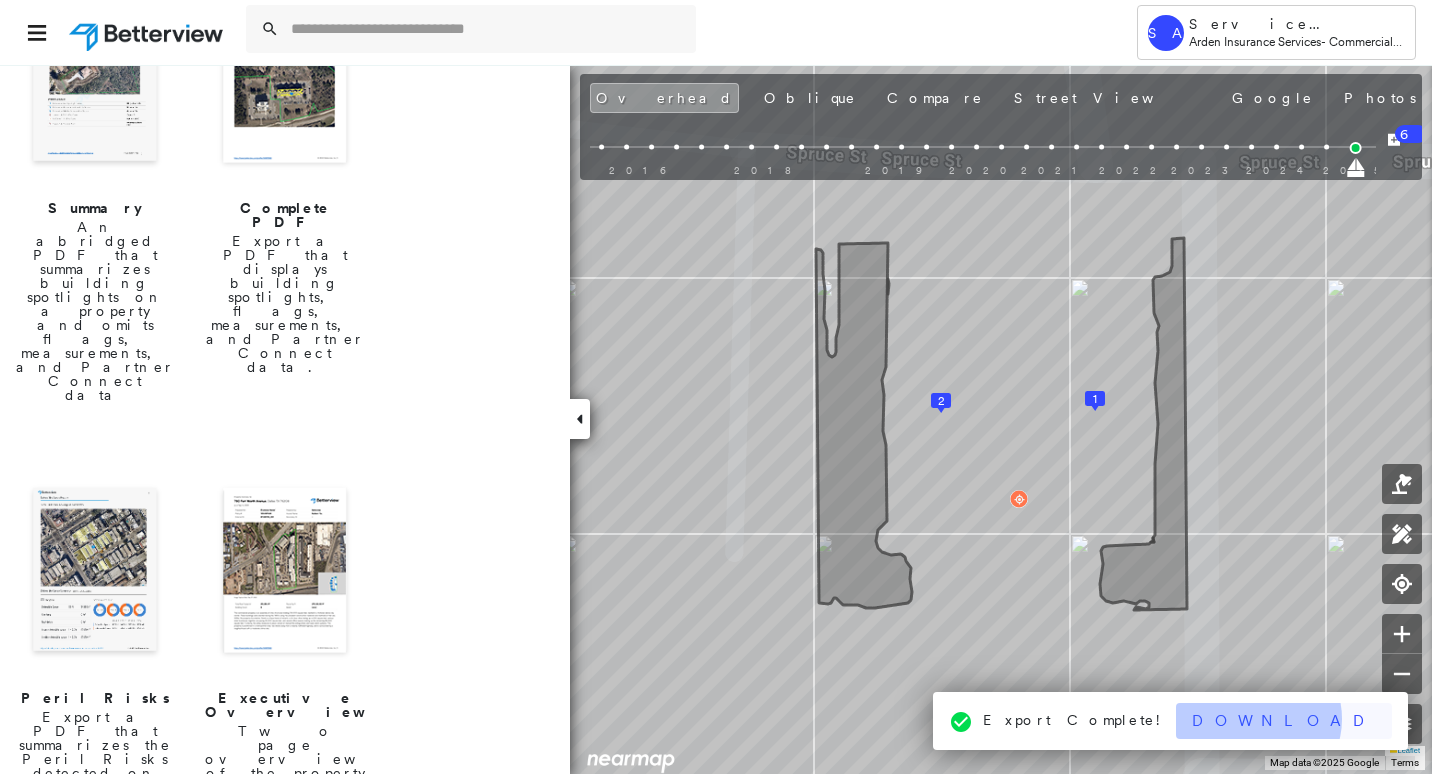 click on "Download" at bounding box center [1284, 721] 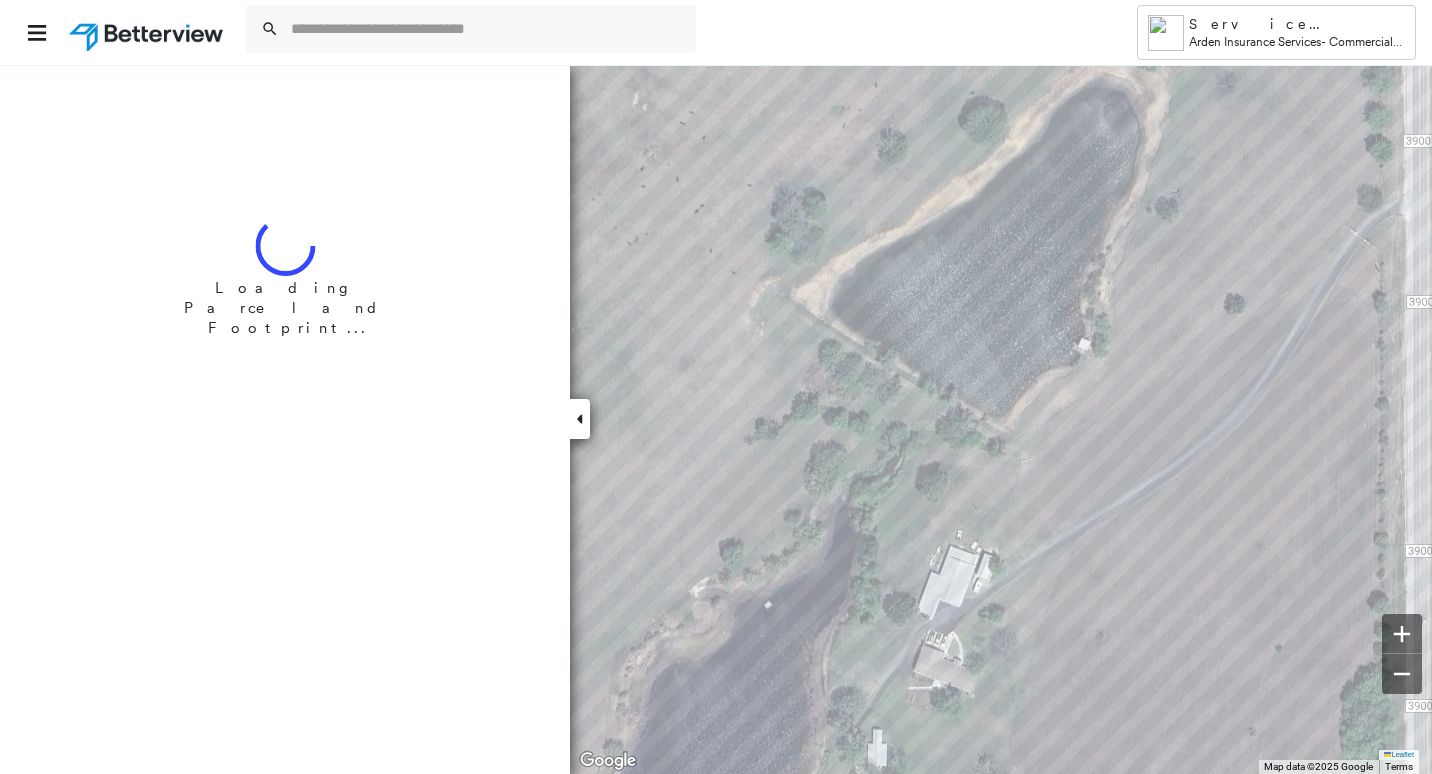 scroll, scrollTop: 0, scrollLeft: 0, axis: both 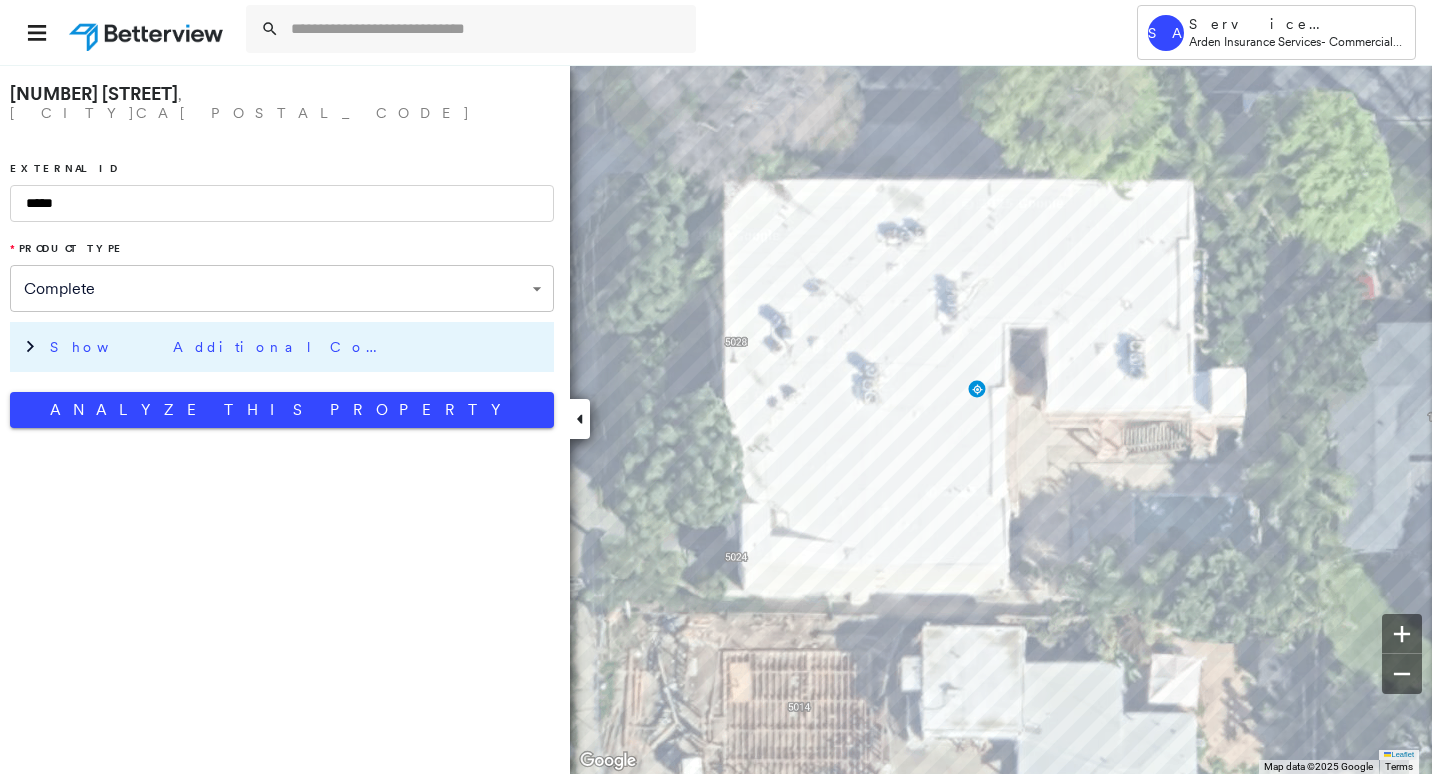 click on "Show Additional Company Data" at bounding box center [220, 347] 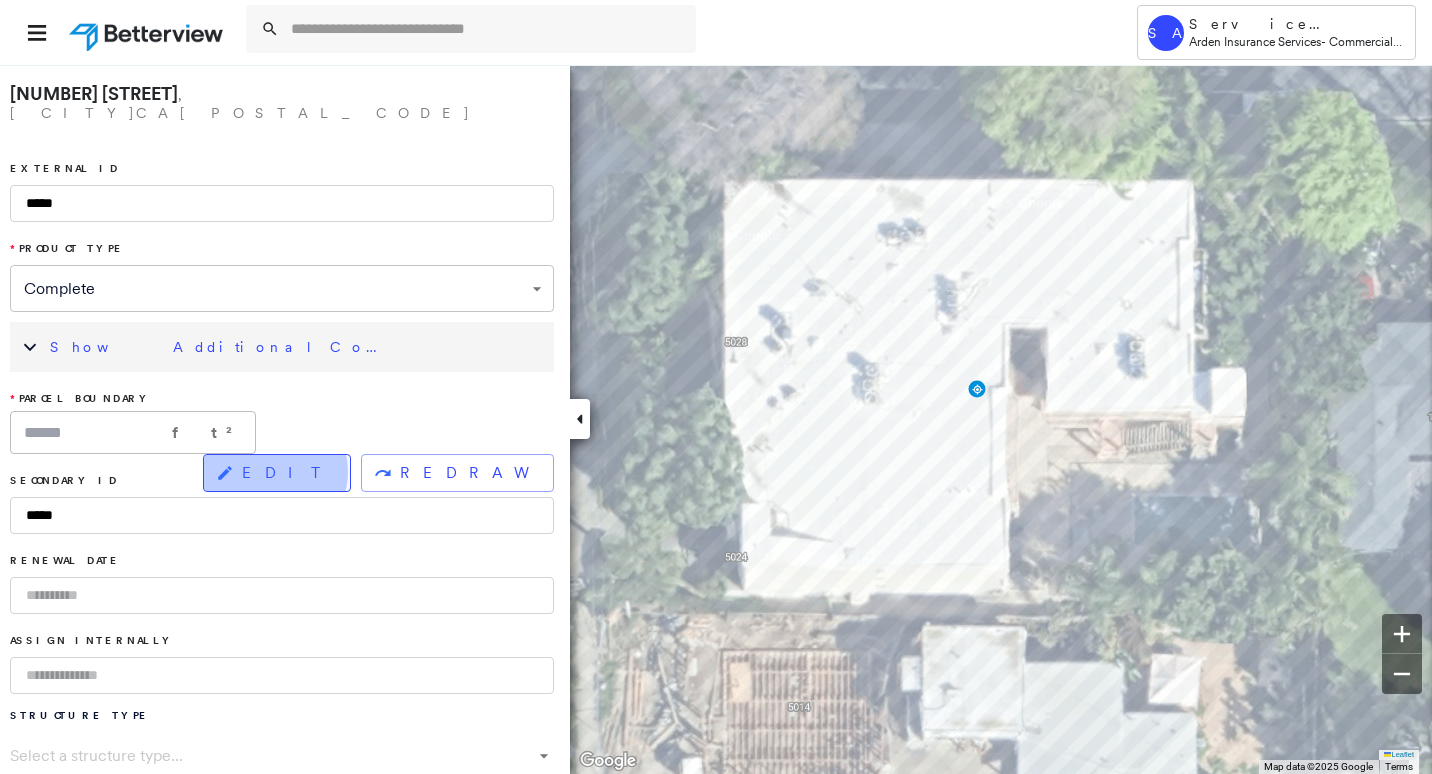 click on "EDIT" at bounding box center (288, 473) 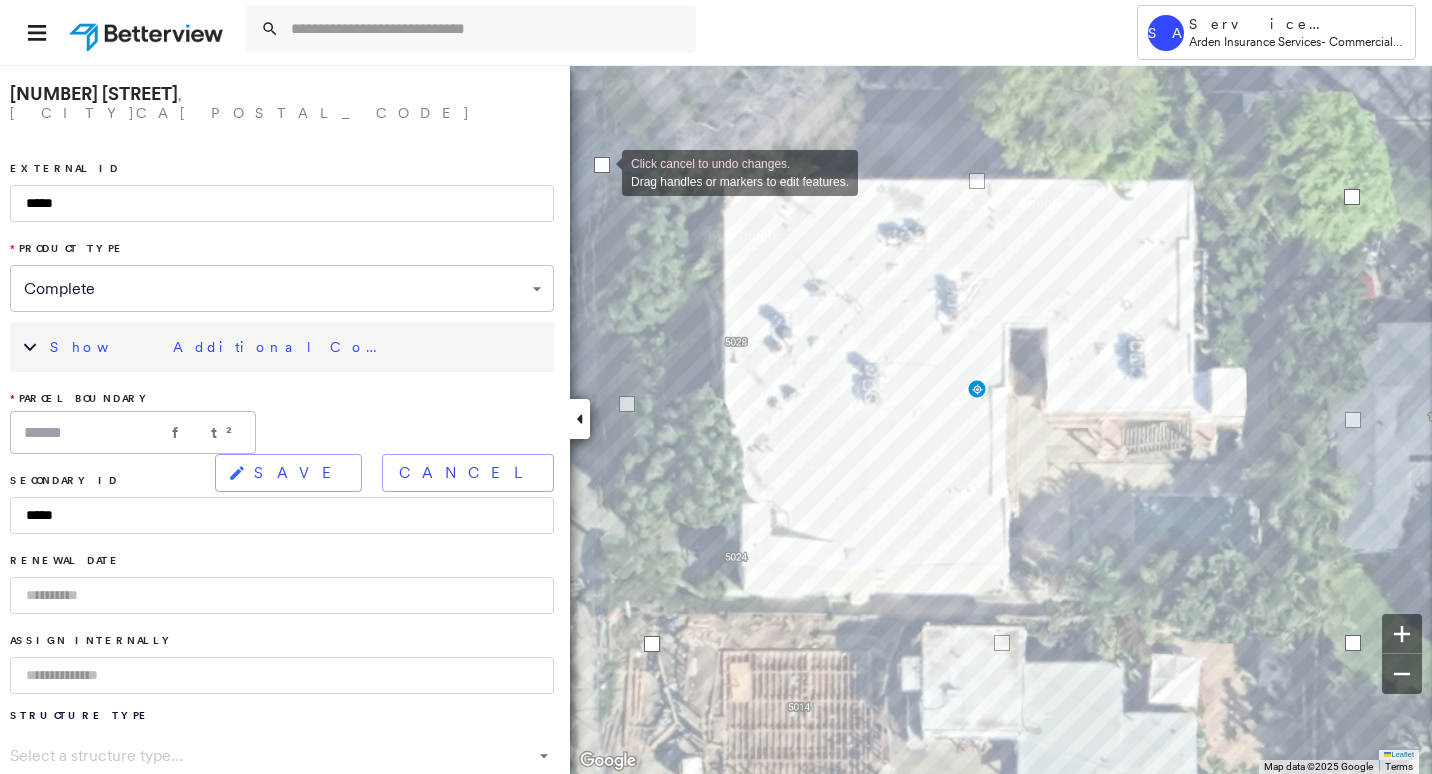 drag, startPoint x: 681, startPoint y: 233, endPoint x: 602, endPoint y: 171, distance: 100.4241 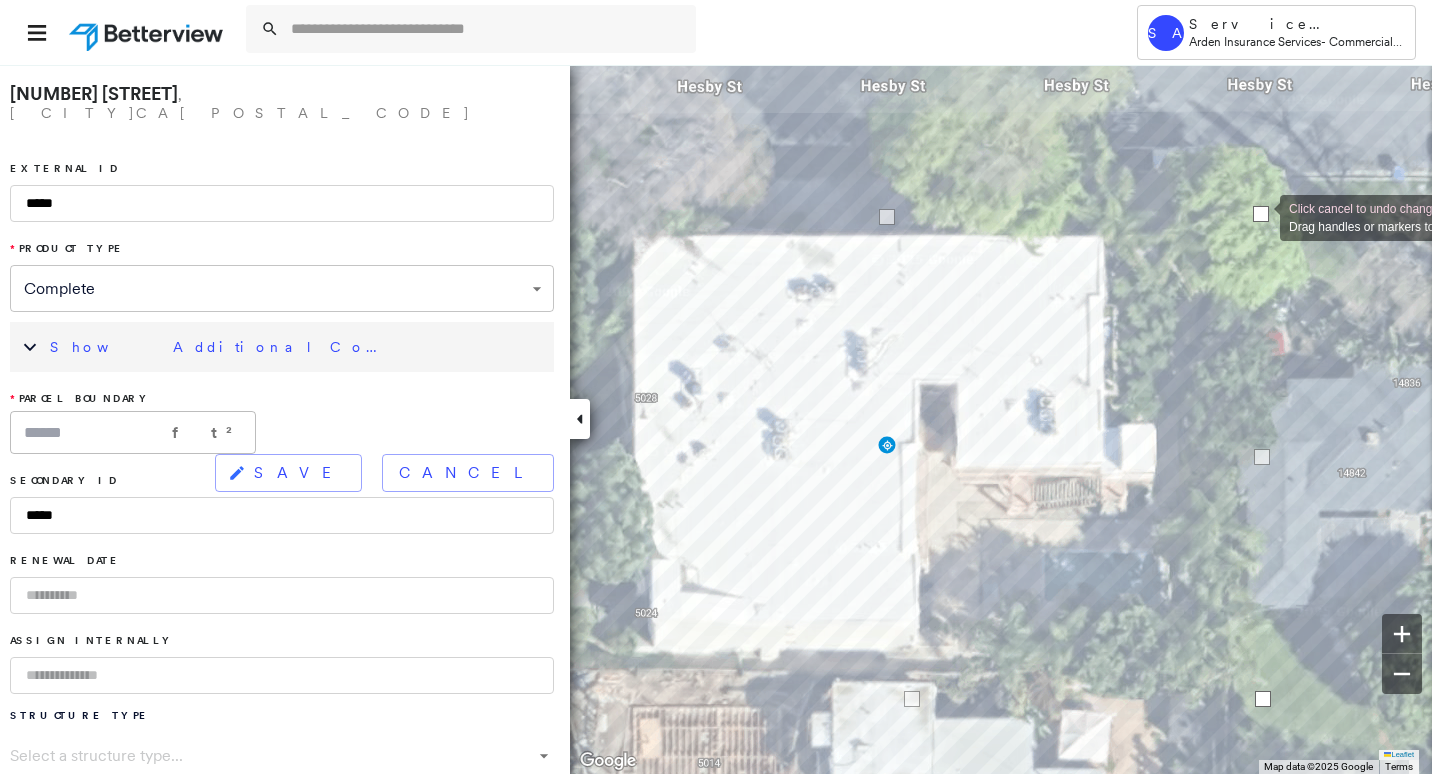 drag, startPoint x: 1261, startPoint y: 255, endPoint x: 1260, endPoint y: 216, distance: 39.012817 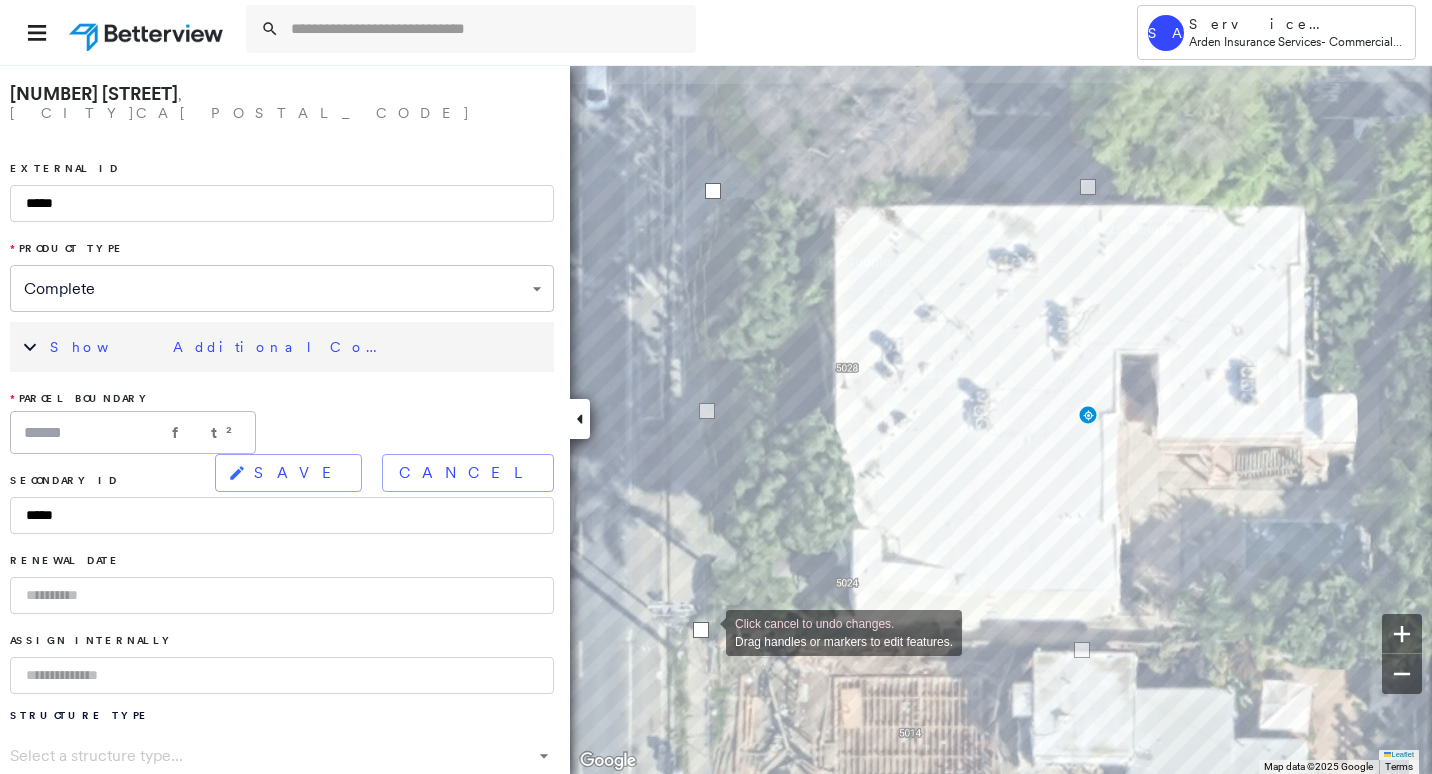 drag, startPoint x: 768, startPoint y: 671, endPoint x: 706, endPoint y: 631, distance: 73.78347 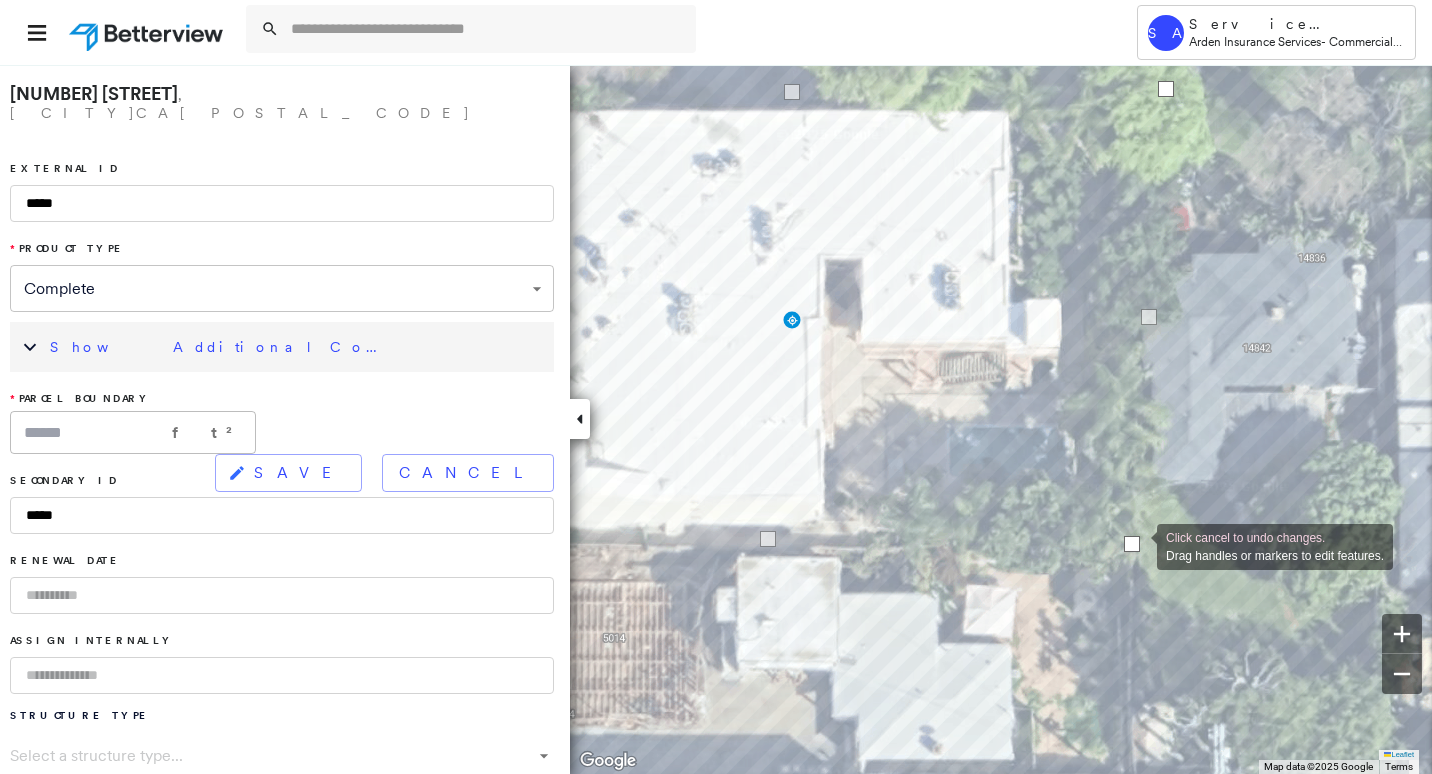 drag, startPoint x: 1170, startPoint y: 575, endPoint x: 1137, endPoint y: 545, distance: 44.598206 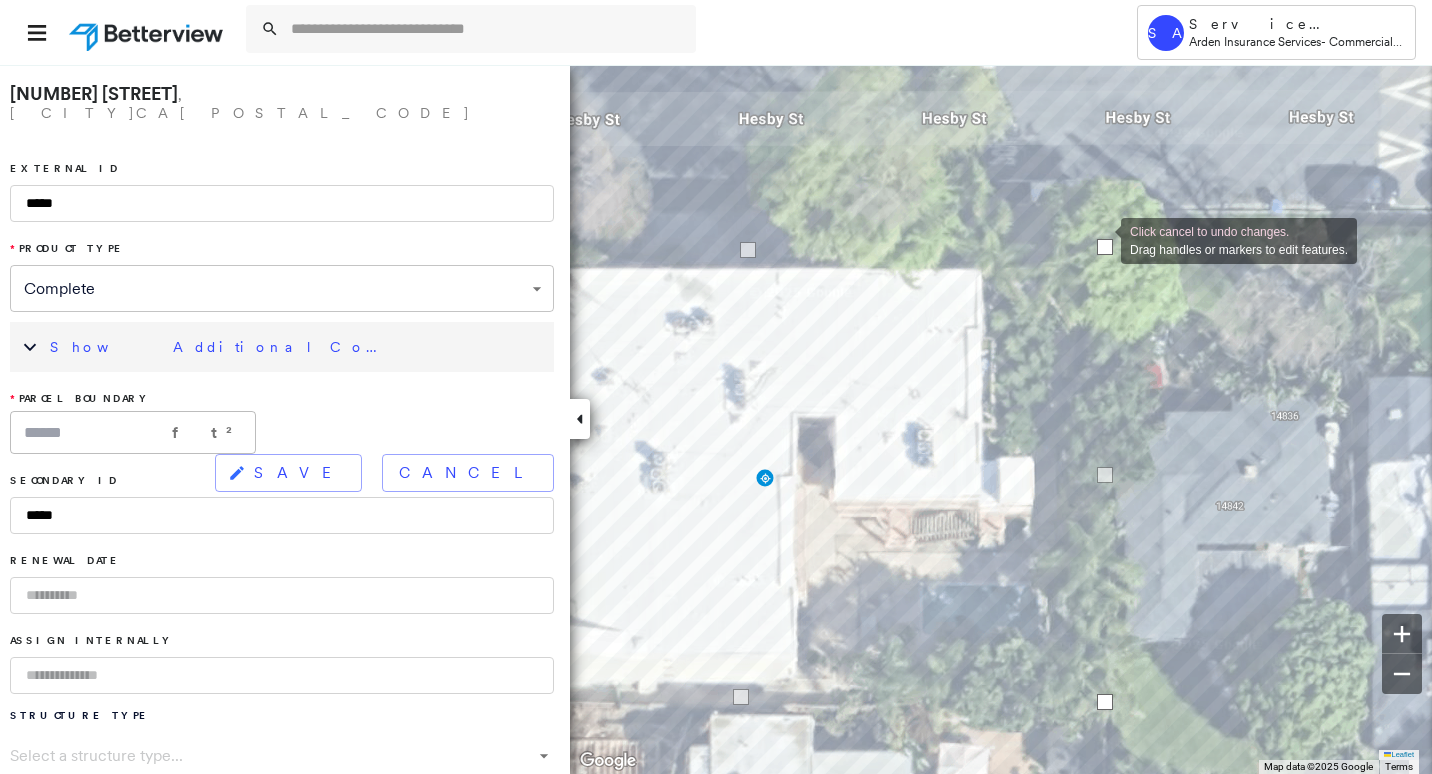 drag, startPoint x: 1135, startPoint y: 239, endPoint x: 1101, endPoint y: 240, distance: 34.0147 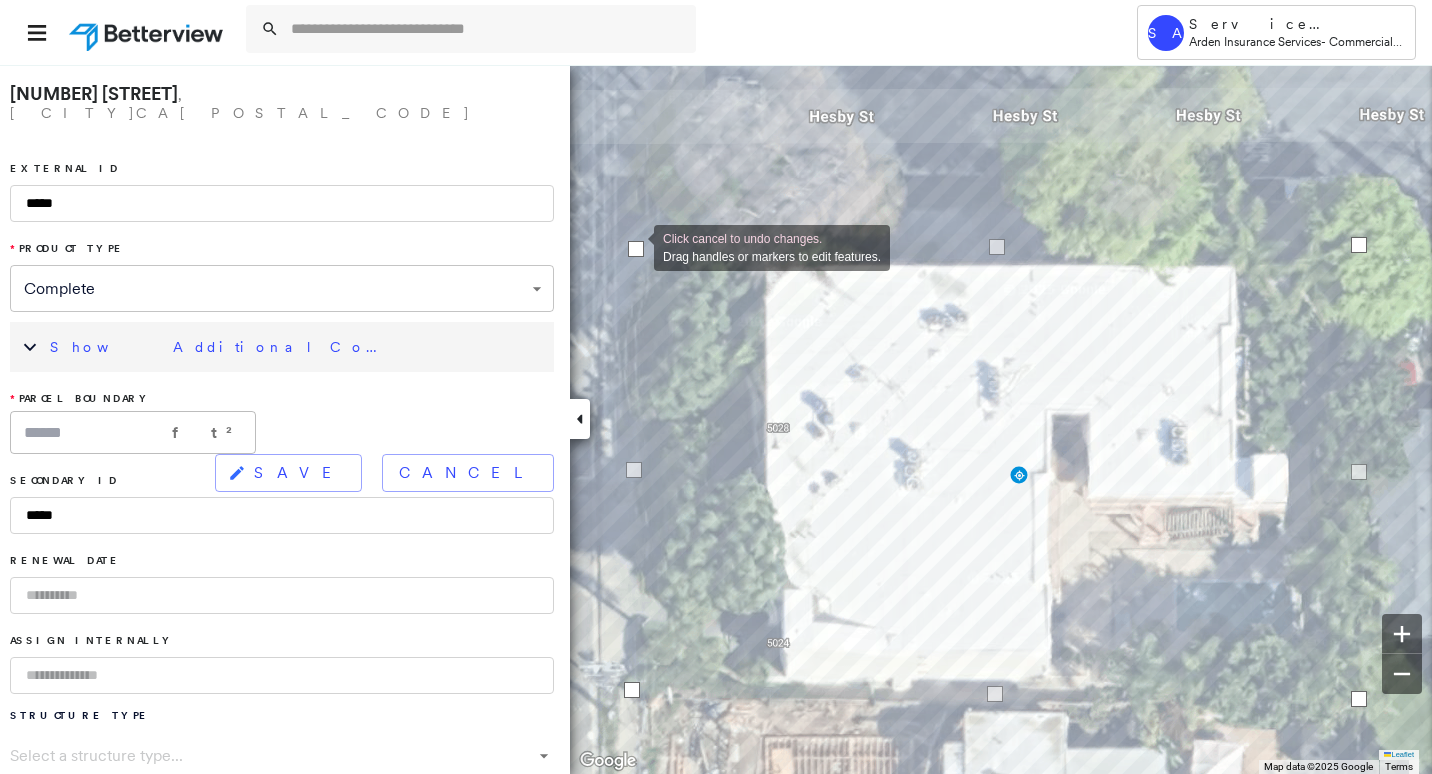 click at bounding box center (636, 249) 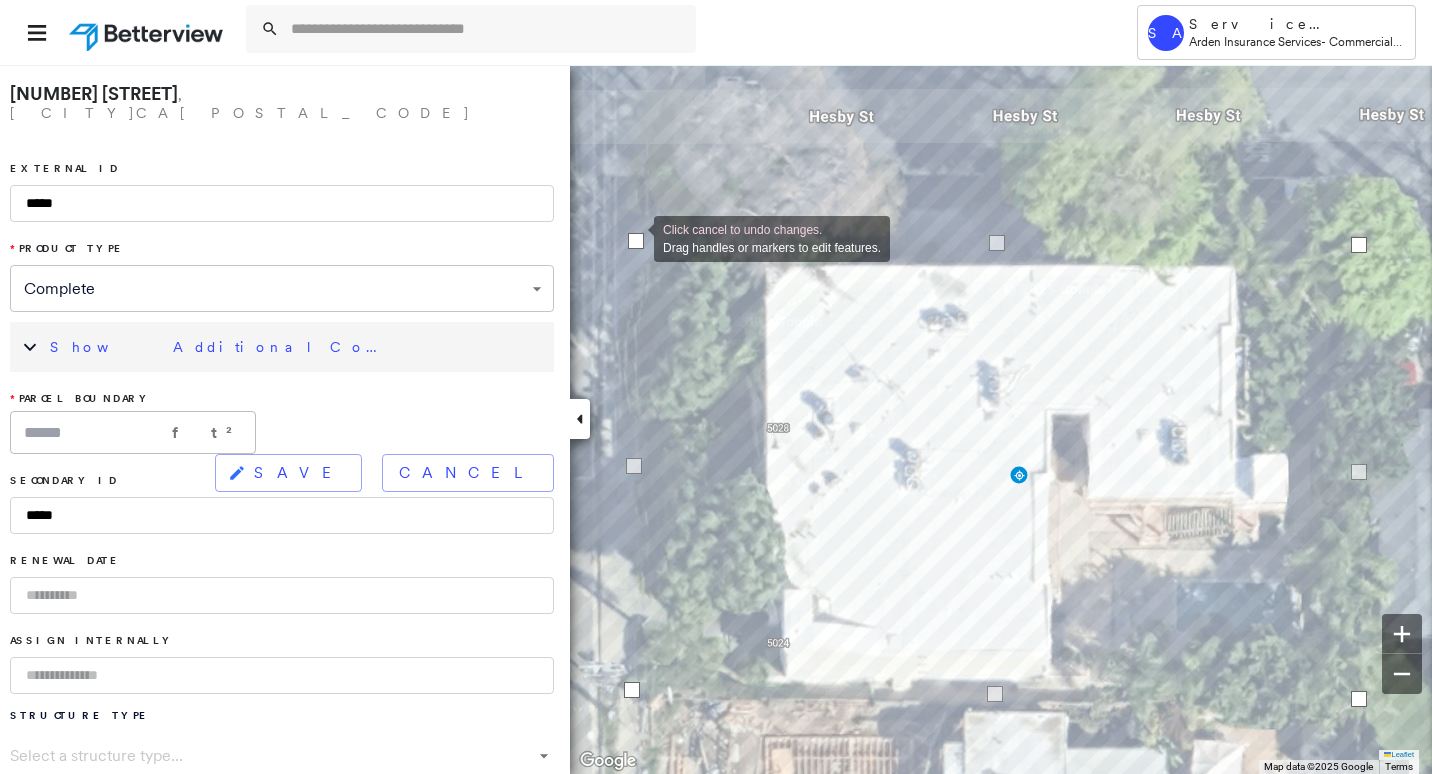 click at bounding box center (636, 241) 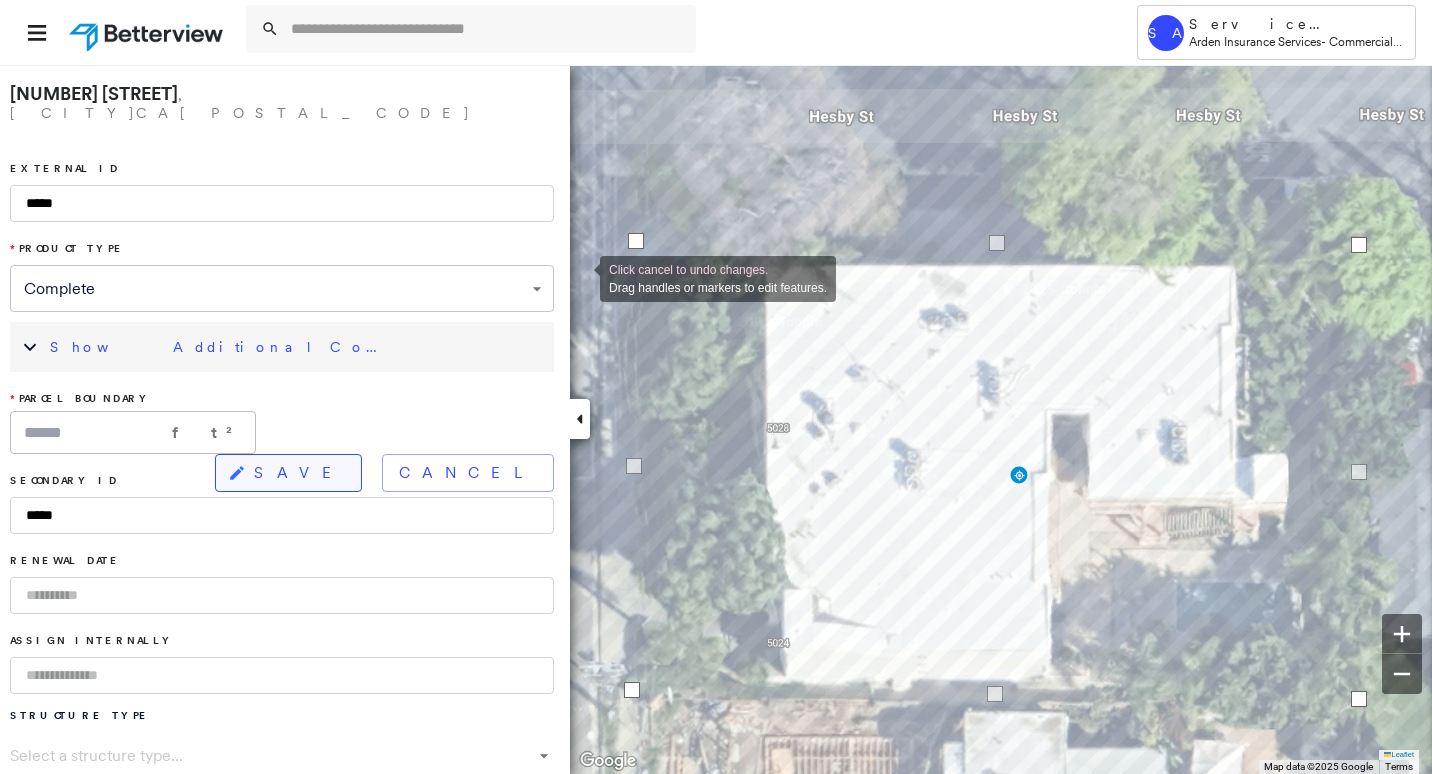 click on "SAVE" at bounding box center [299, 473] 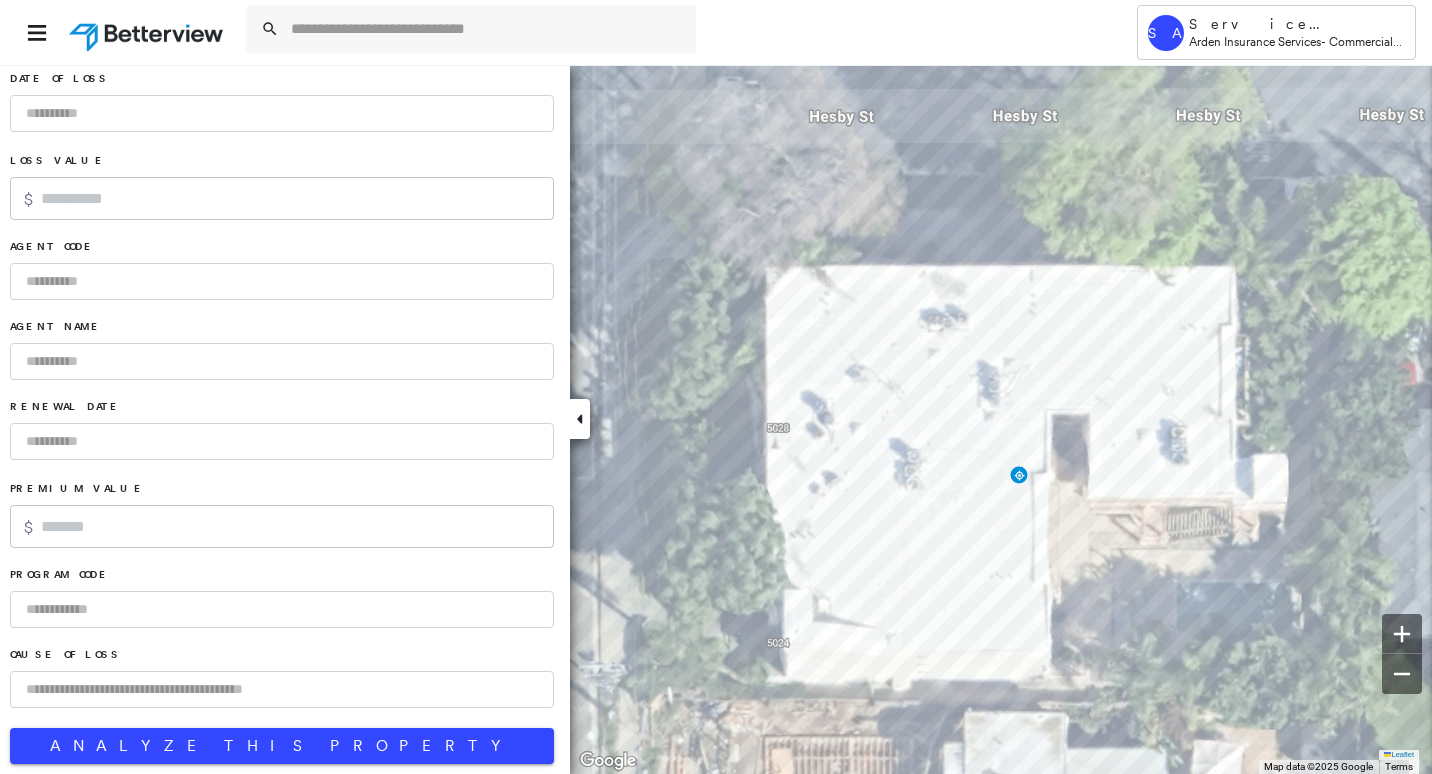 scroll, scrollTop: 1279, scrollLeft: 0, axis: vertical 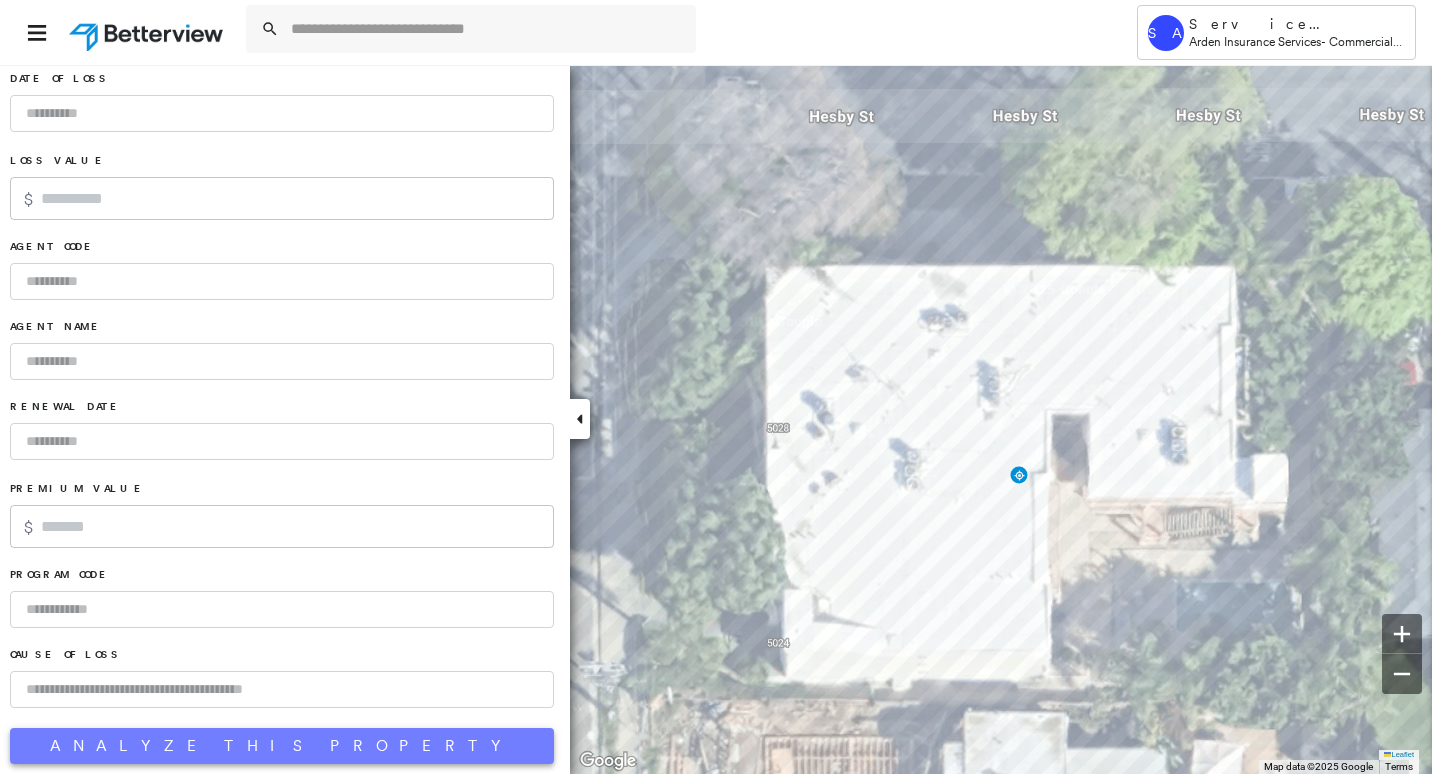 click on "Analyze This Property" at bounding box center (282, 746) 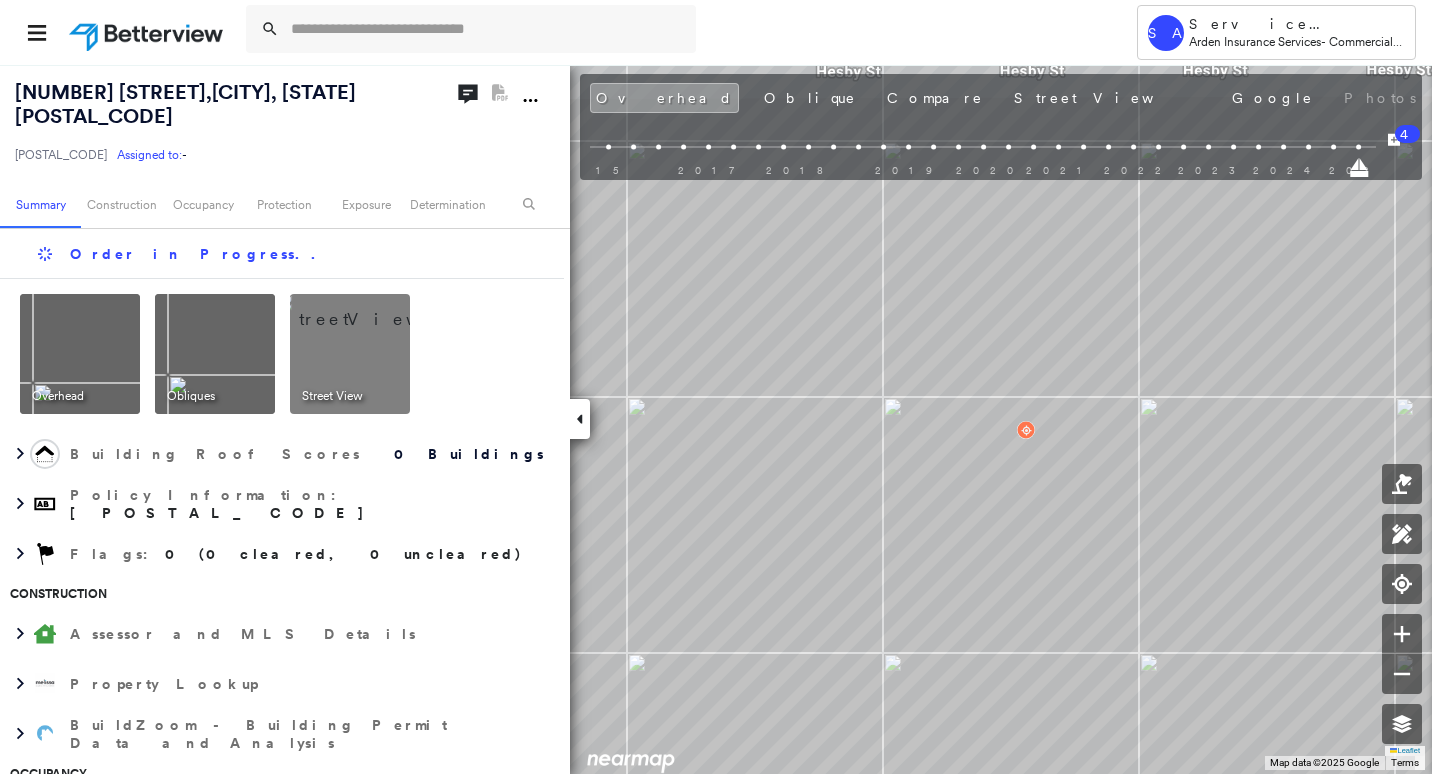 click on "[NUMBER] [STREET] , [CITY], [STATE] [POSTAL_CODE] [POSTAL_CODE] Assigned to: - Assigned to: - [POSTAL_CODE] Assigned to: - Open Comments PDF Report Not Available" at bounding box center (285, 122) 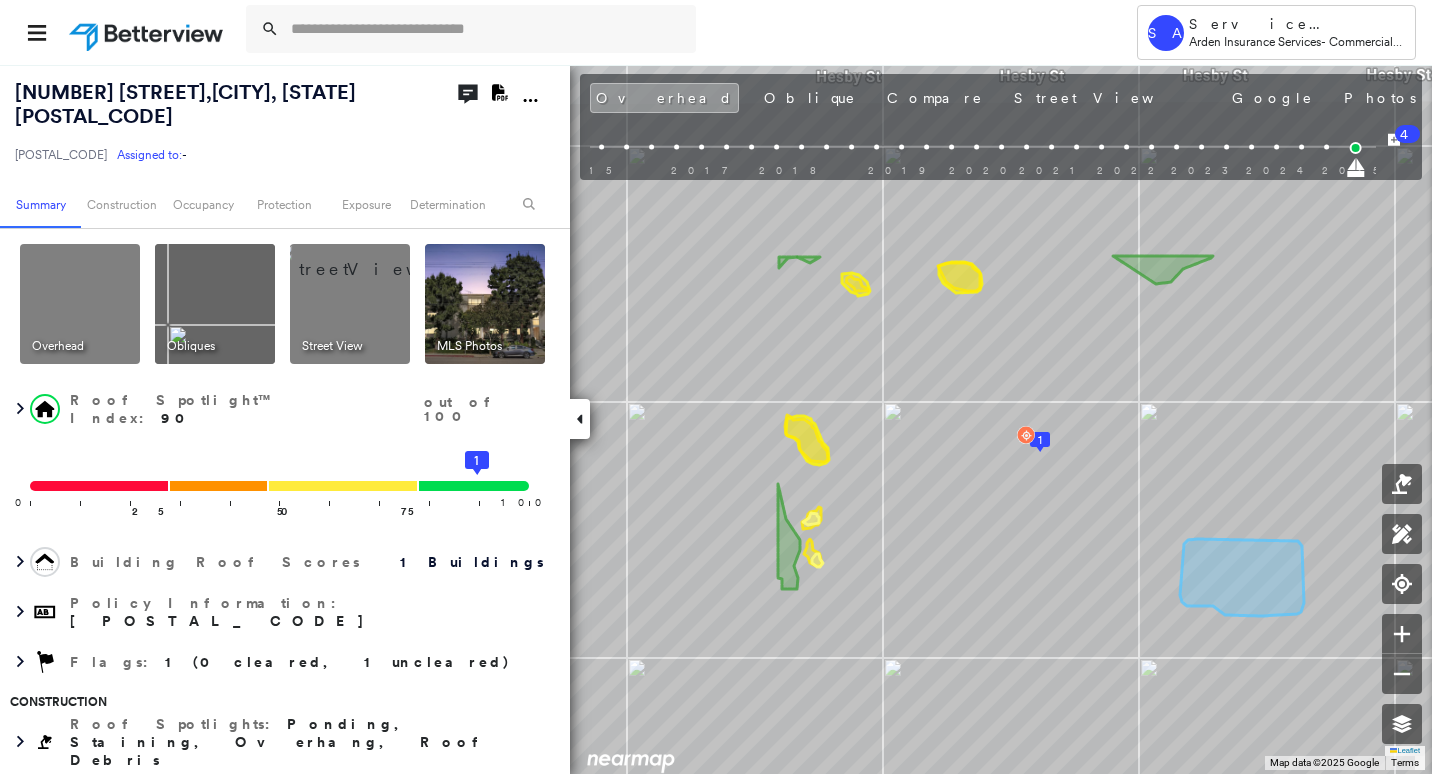 click on "Download PDF Report" 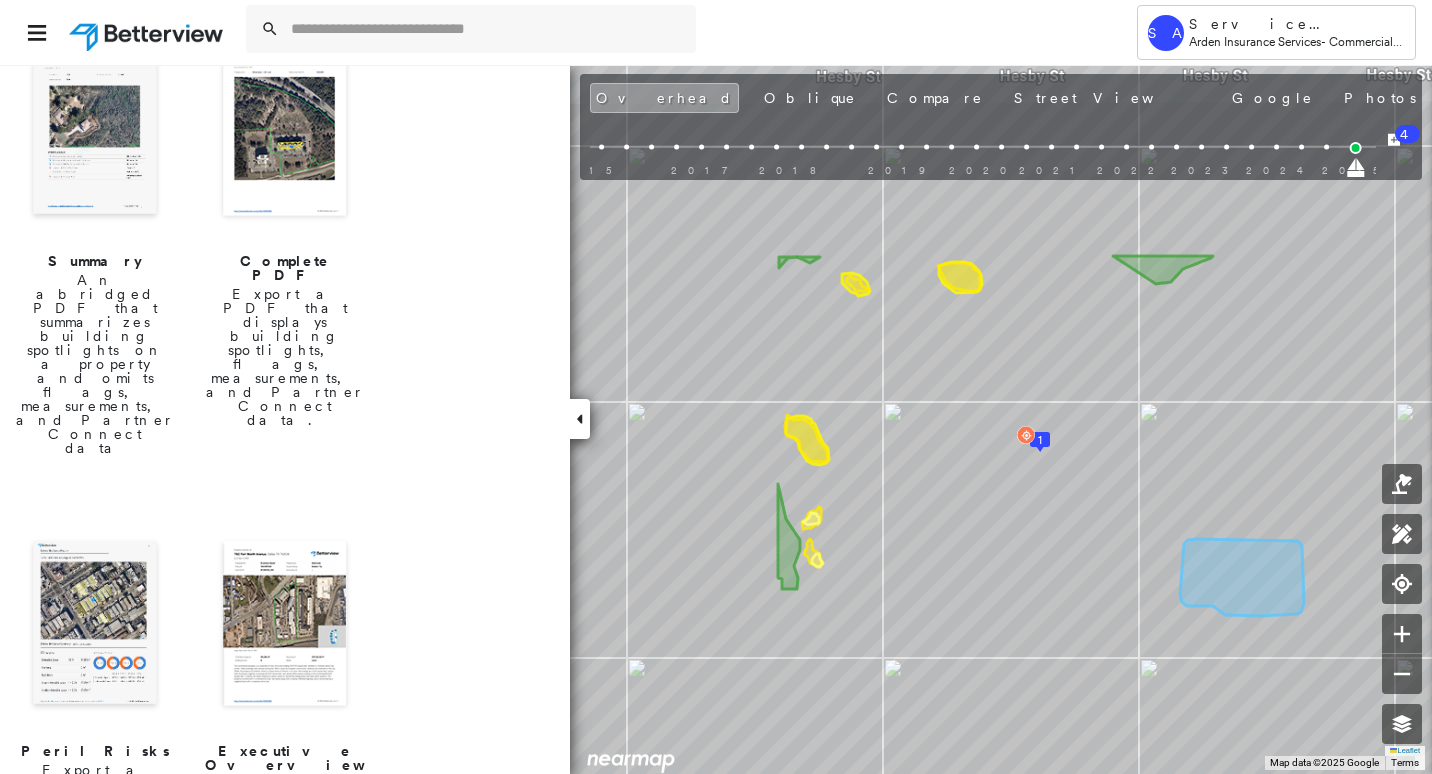 scroll, scrollTop: 400, scrollLeft: 0, axis: vertical 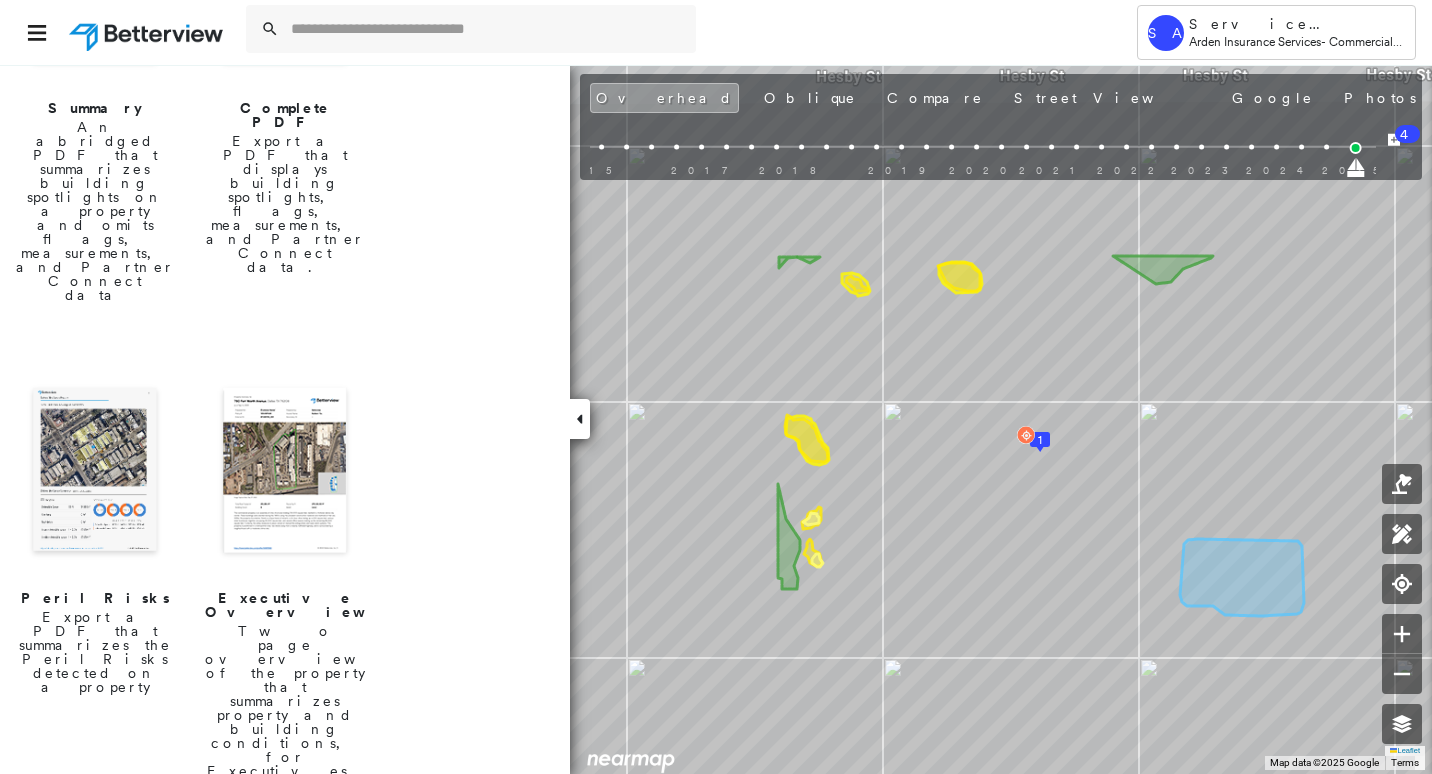 click at bounding box center [95, 472] 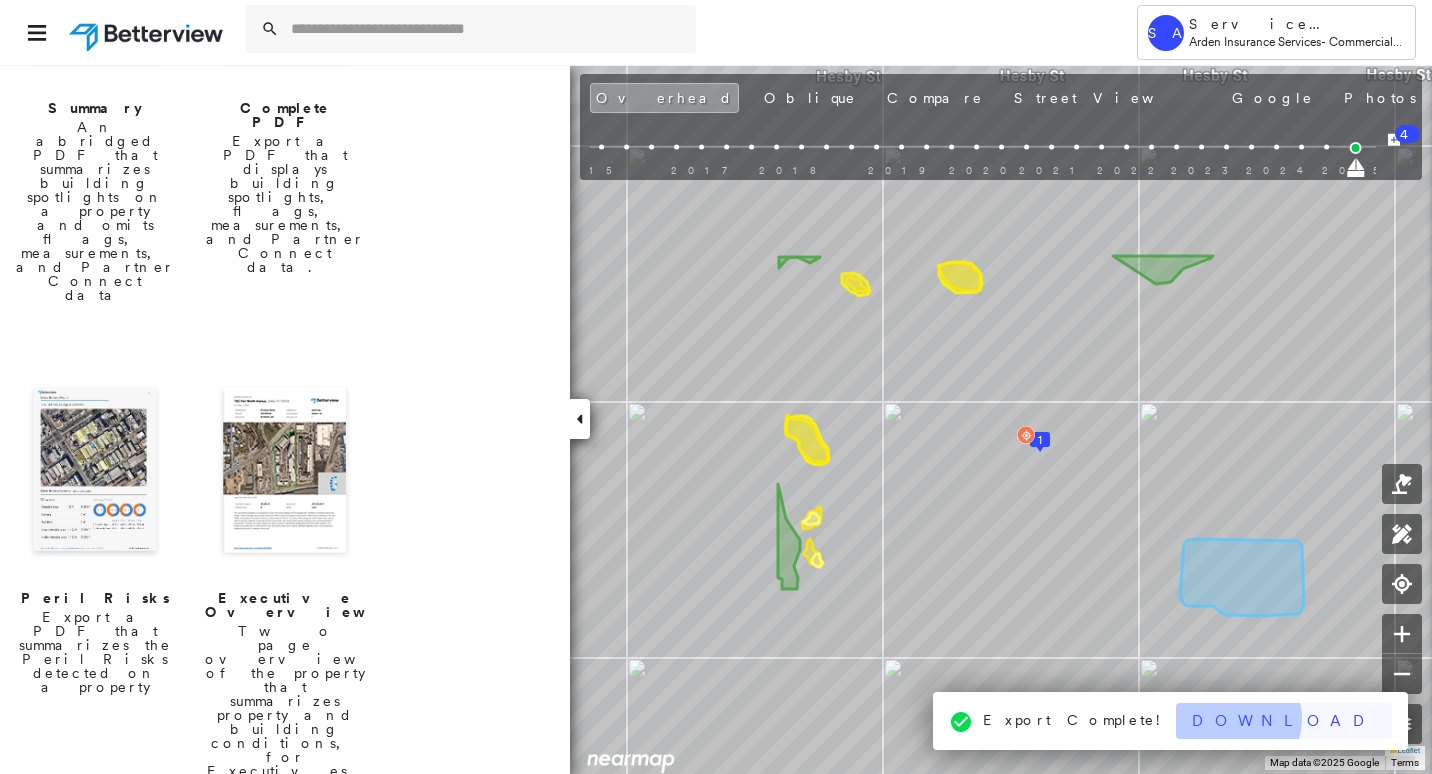 click on "Download" at bounding box center (1284, 721) 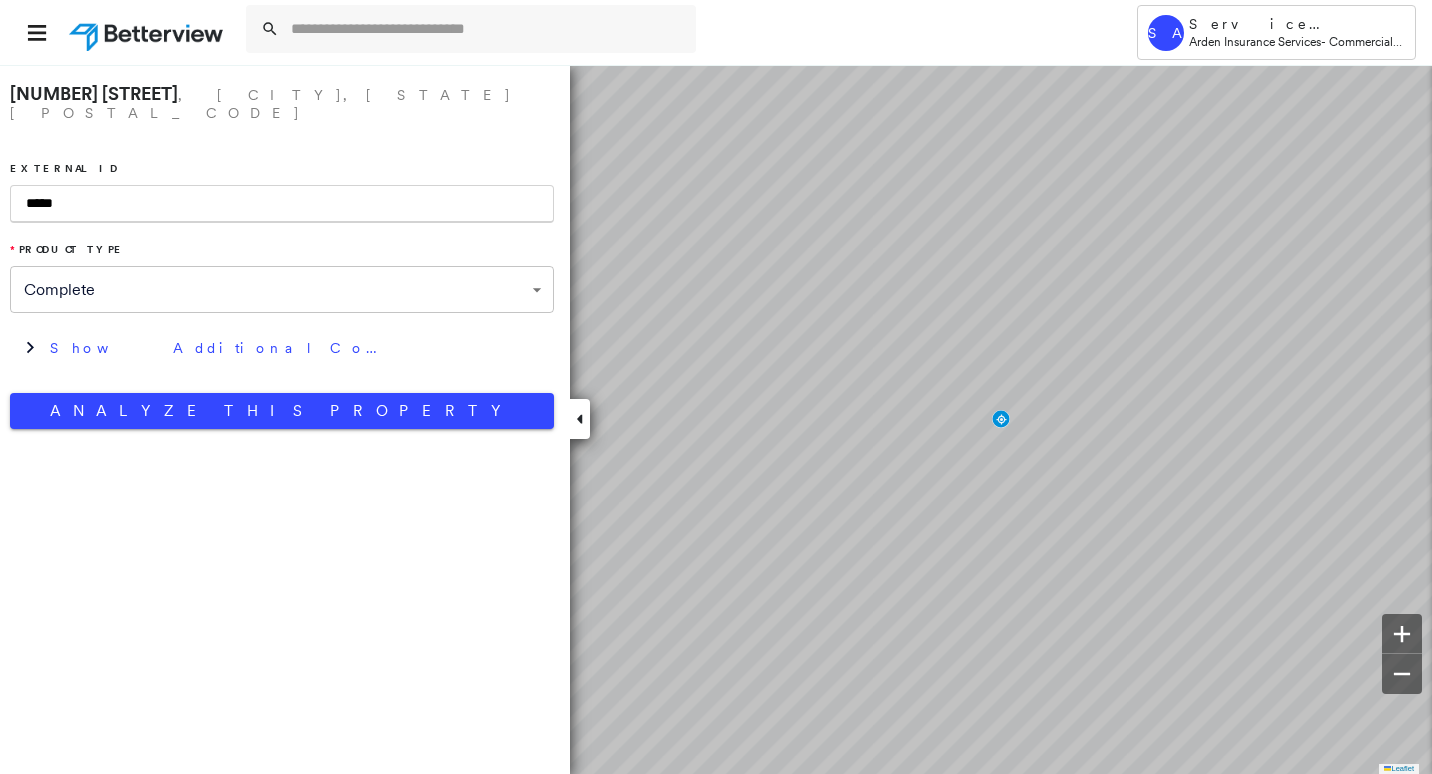 scroll, scrollTop: 0, scrollLeft: 0, axis: both 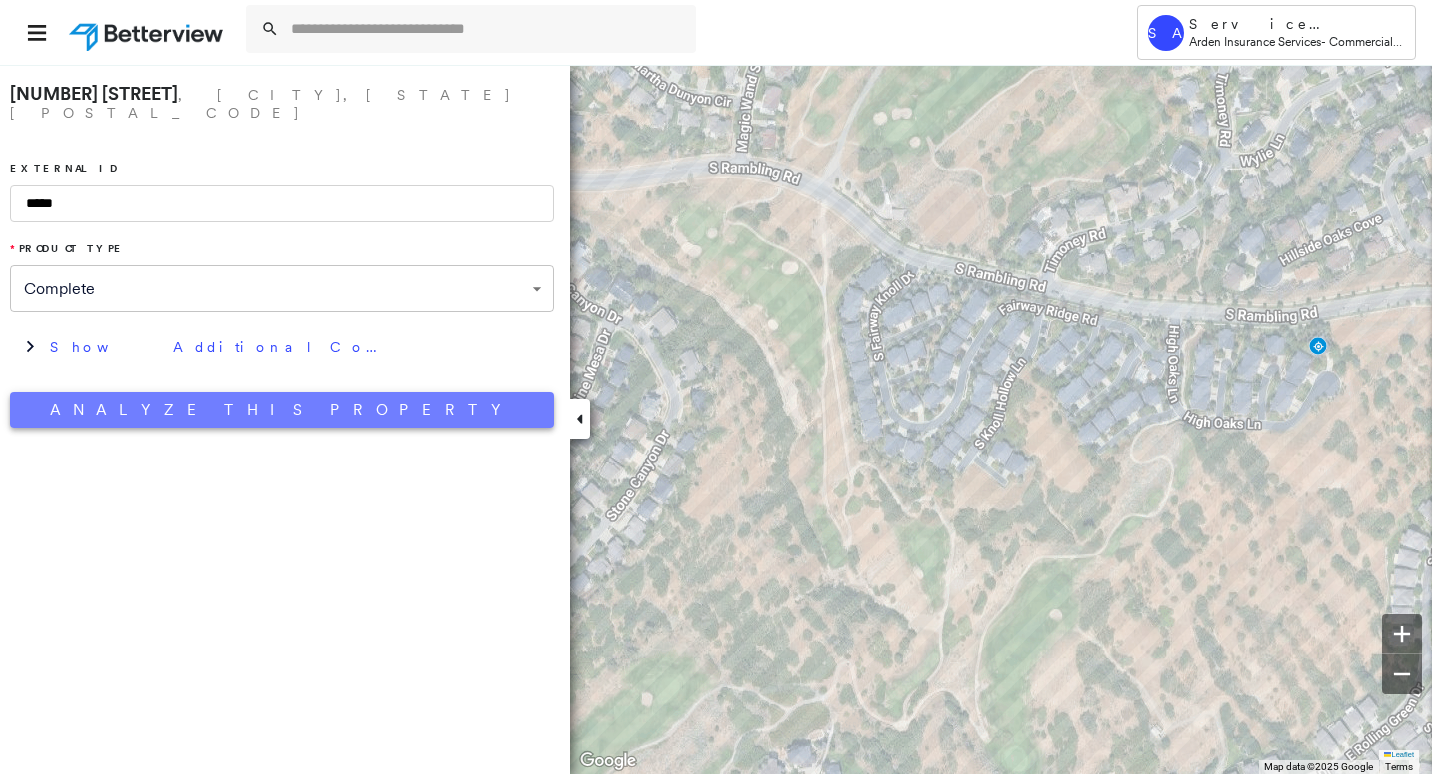 click on "Analyze This Property" at bounding box center (282, 410) 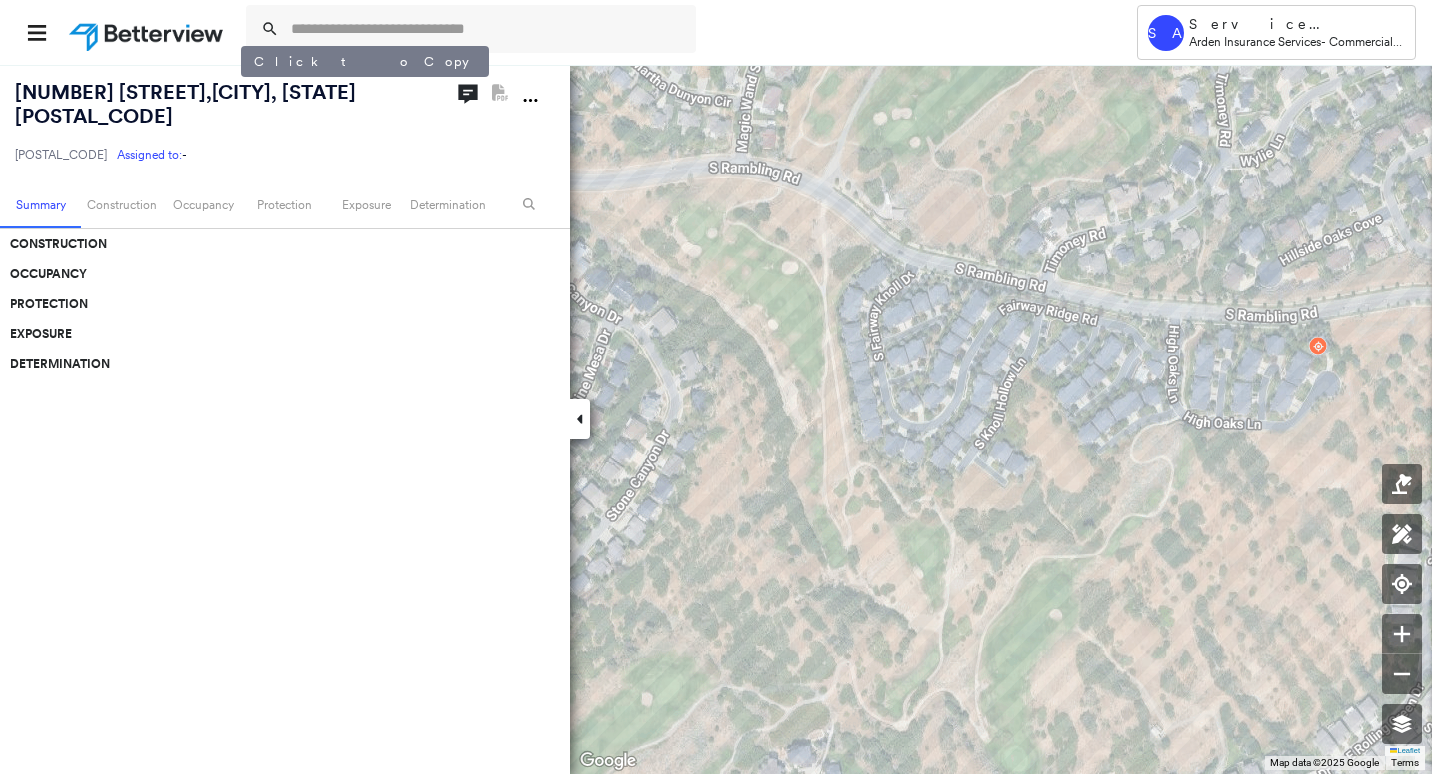 click on "1649 E High Oaks Ln ,  Draper, UT 84020" at bounding box center [185, 104] 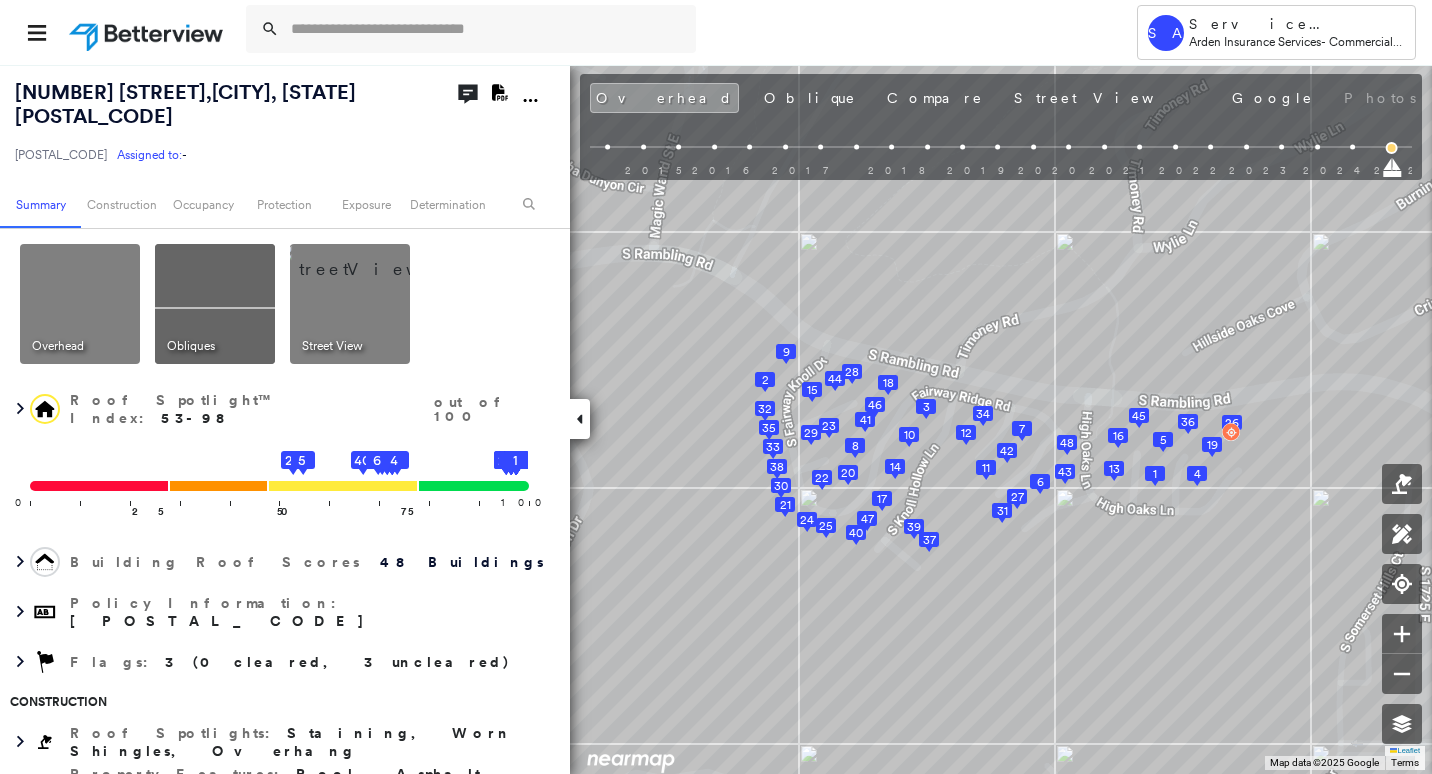 click 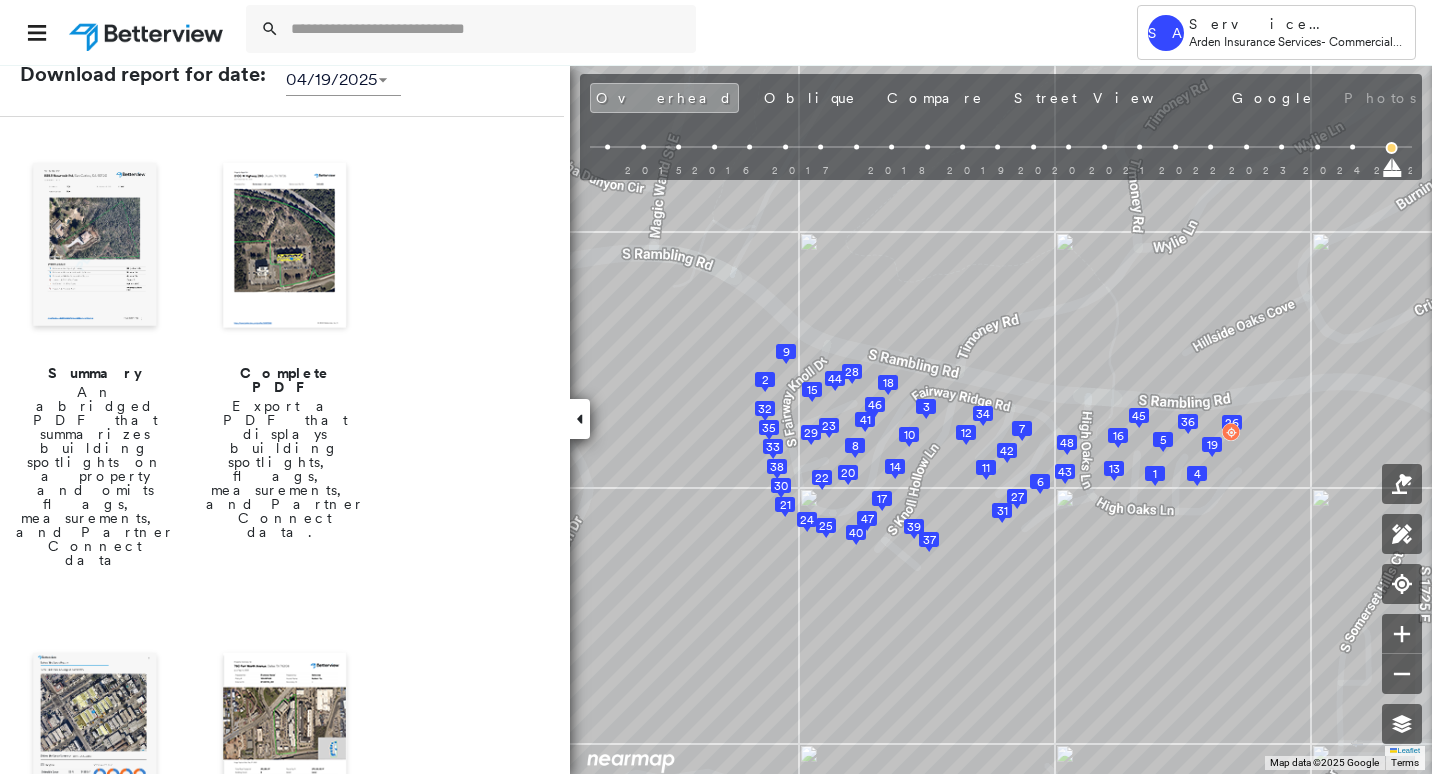 scroll, scrollTop: 300, scrollLeft: 0, axis: vertical 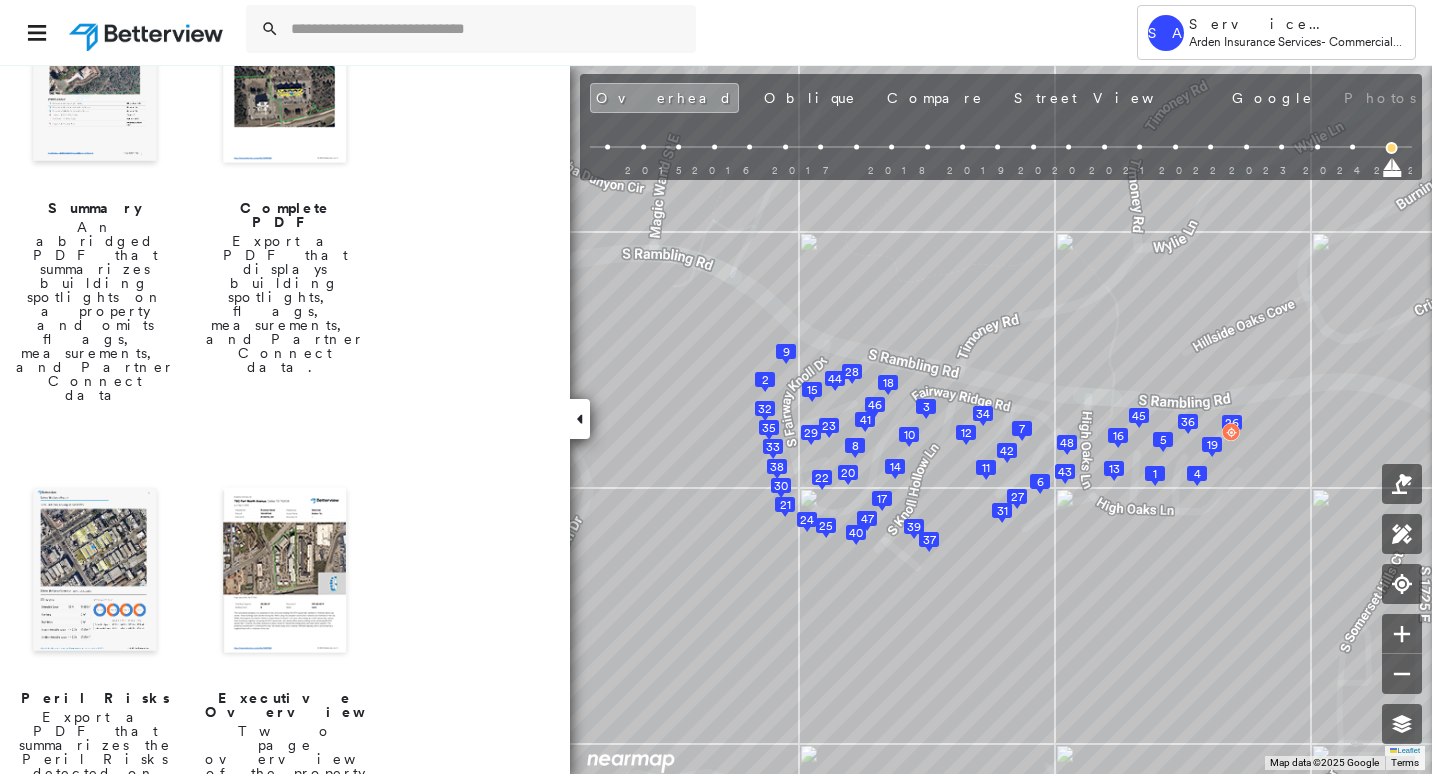 drag, startPoint x: 132, startPoint y: 434, endPoint x: 134, endPoint y: 414, distance: 20.09975 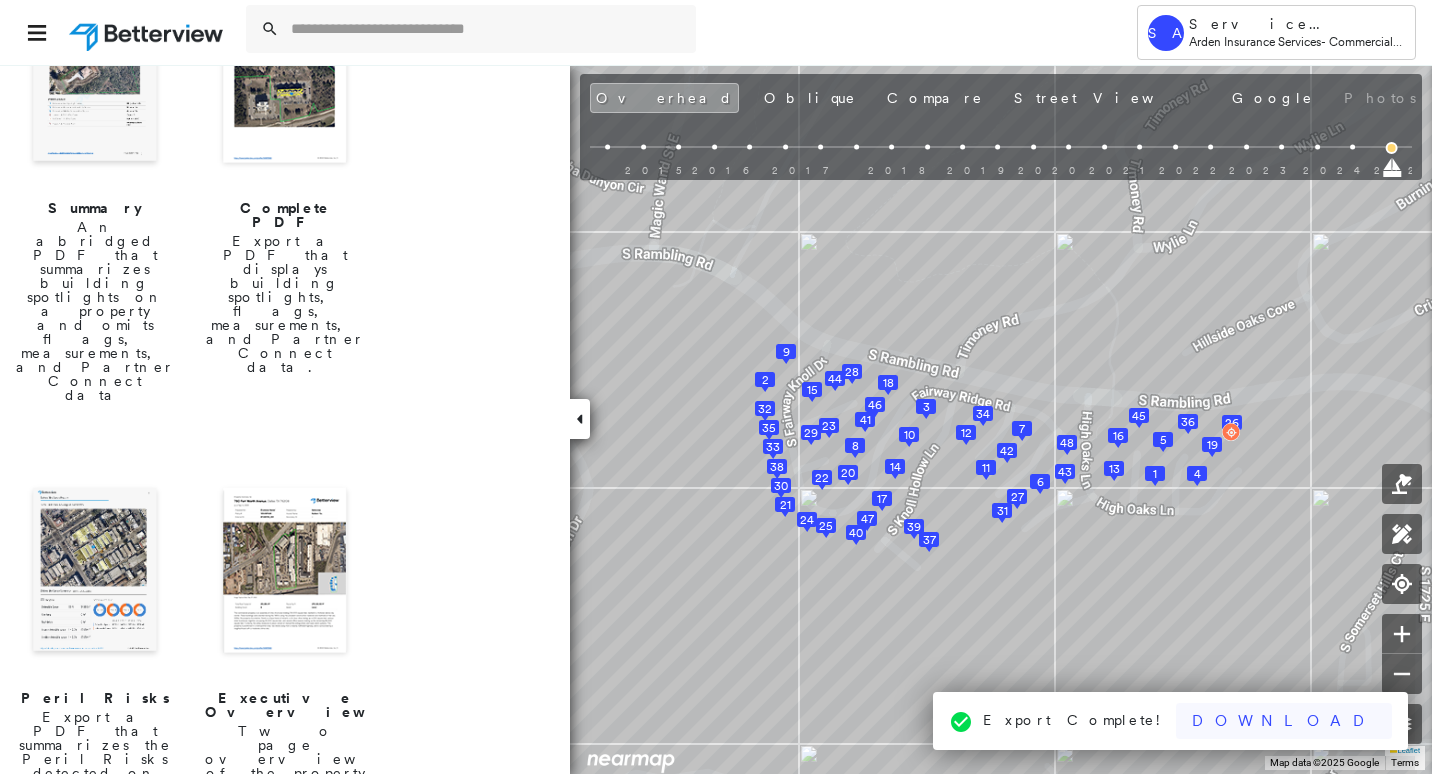 click on "Download" at bounding box center [1284, 721] 